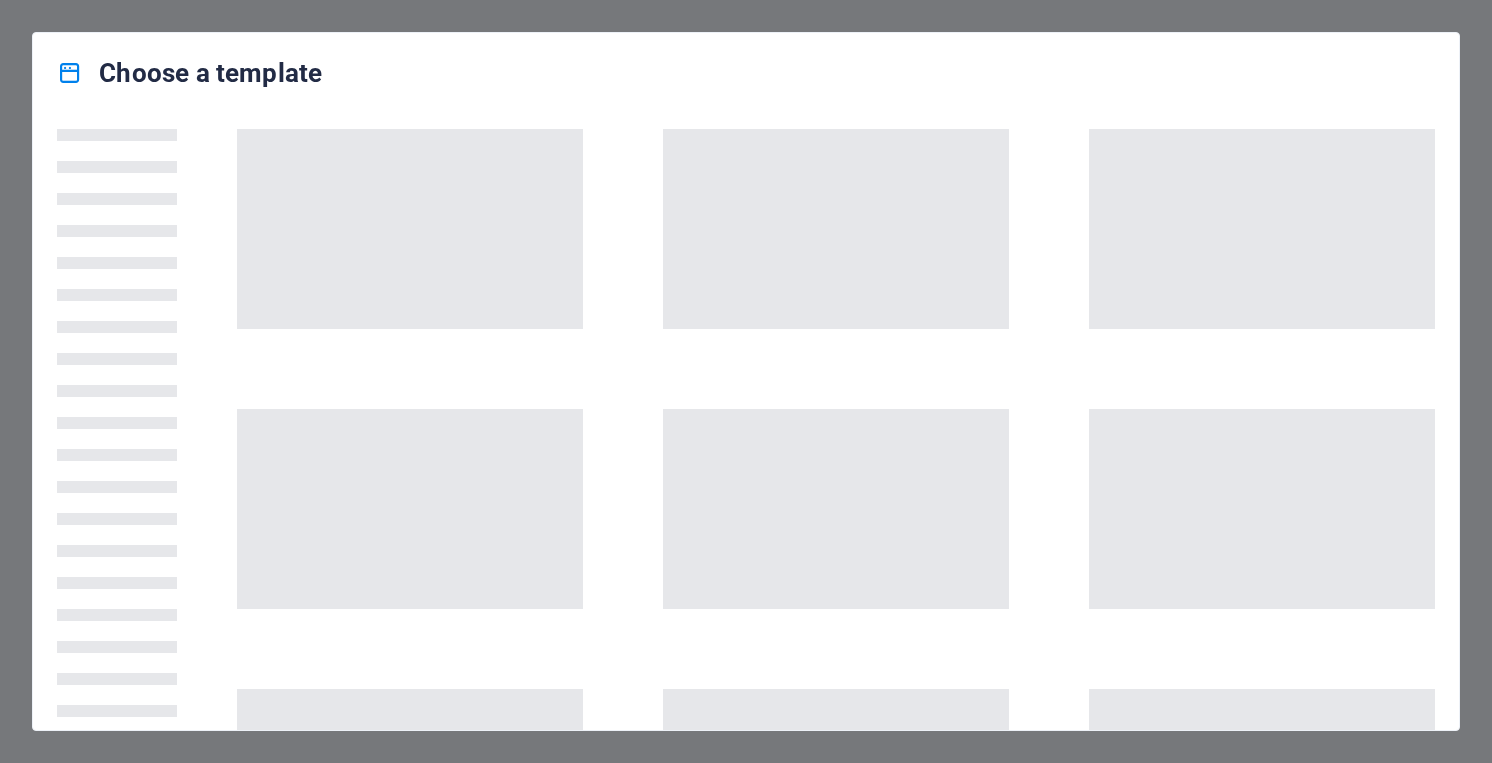 scroll, scrollTop: 0, scrollLeft: 0, axis: both 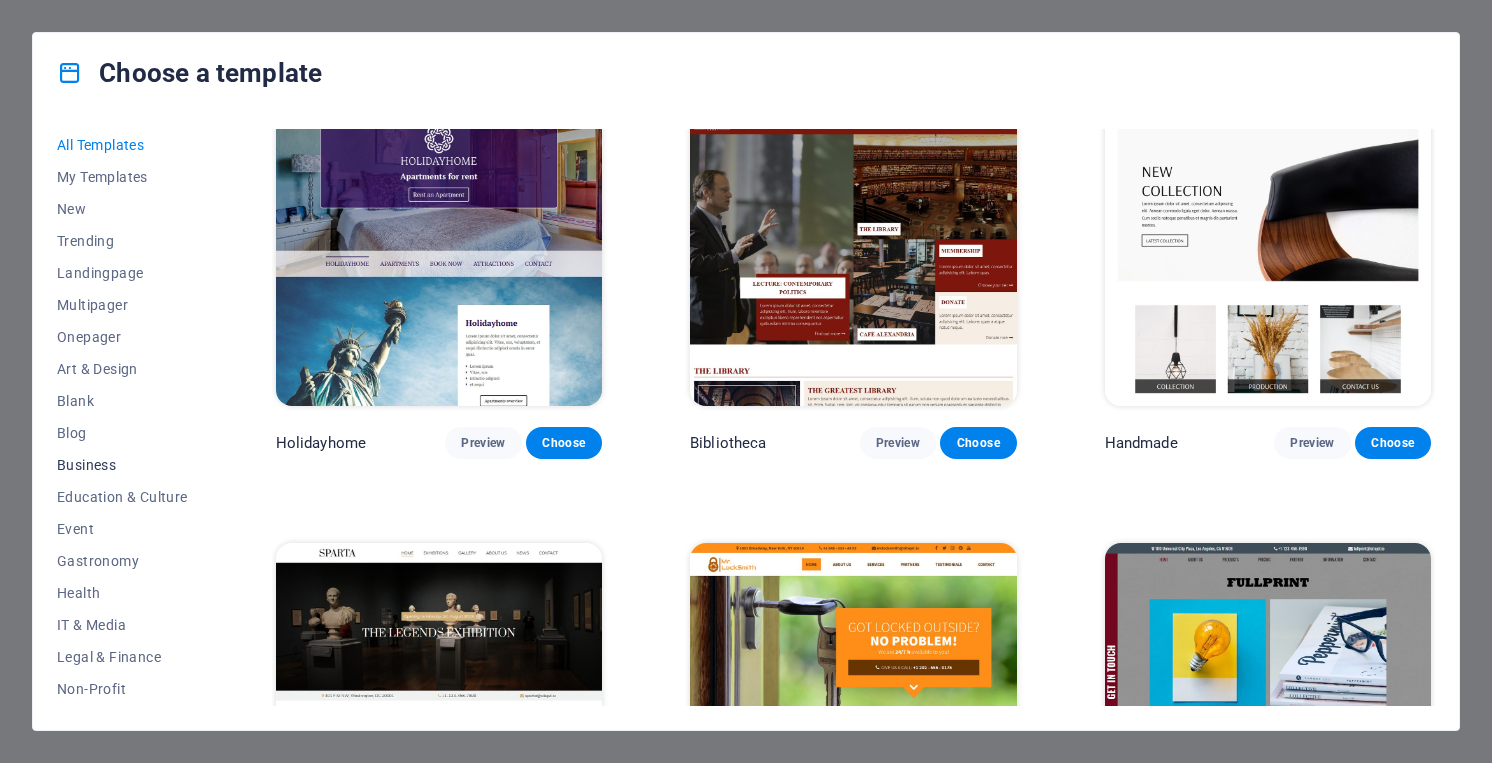 click on "Business" at bounding box center (122, 465) 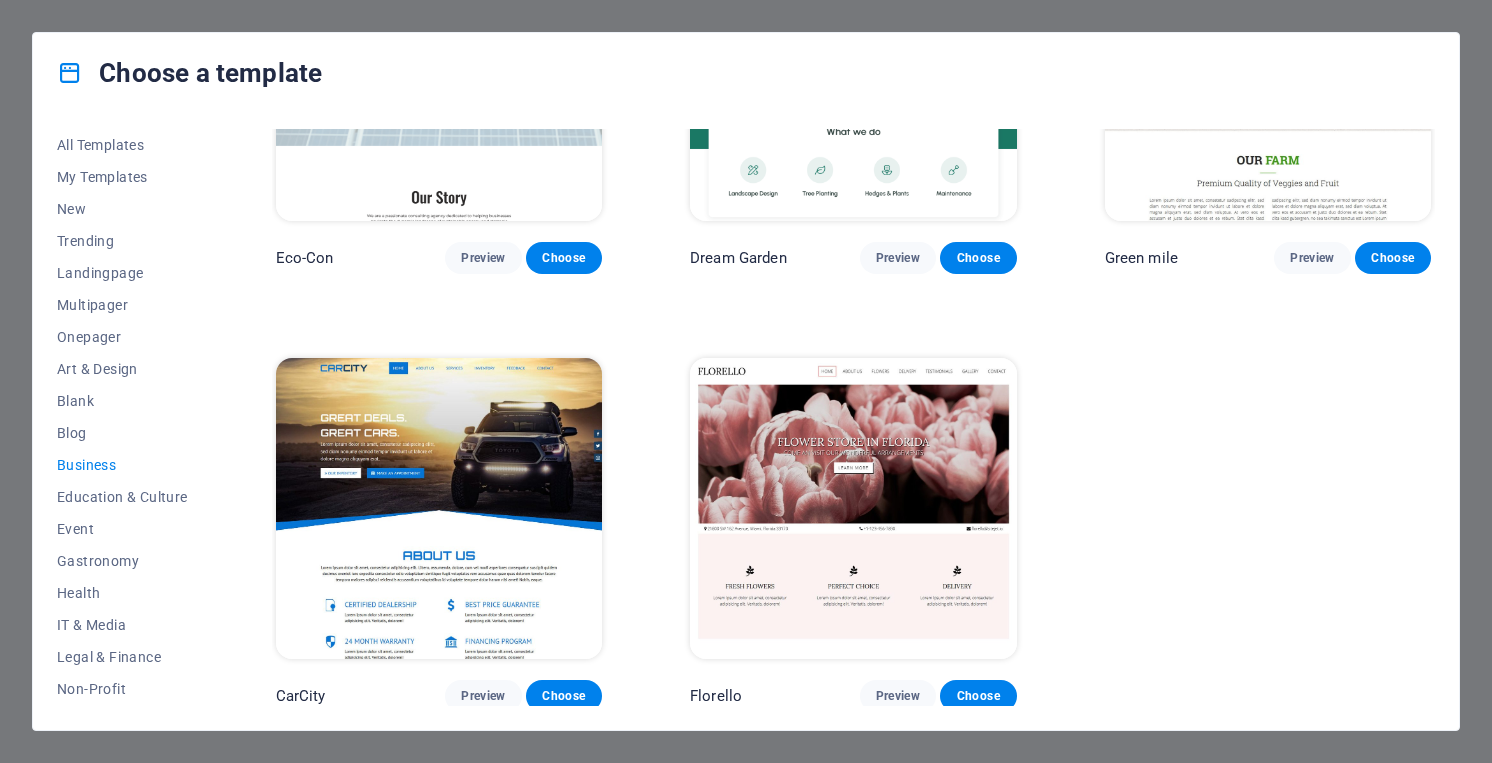 scroll, scrollTop: 0, scrollLeft: 0, axis: both 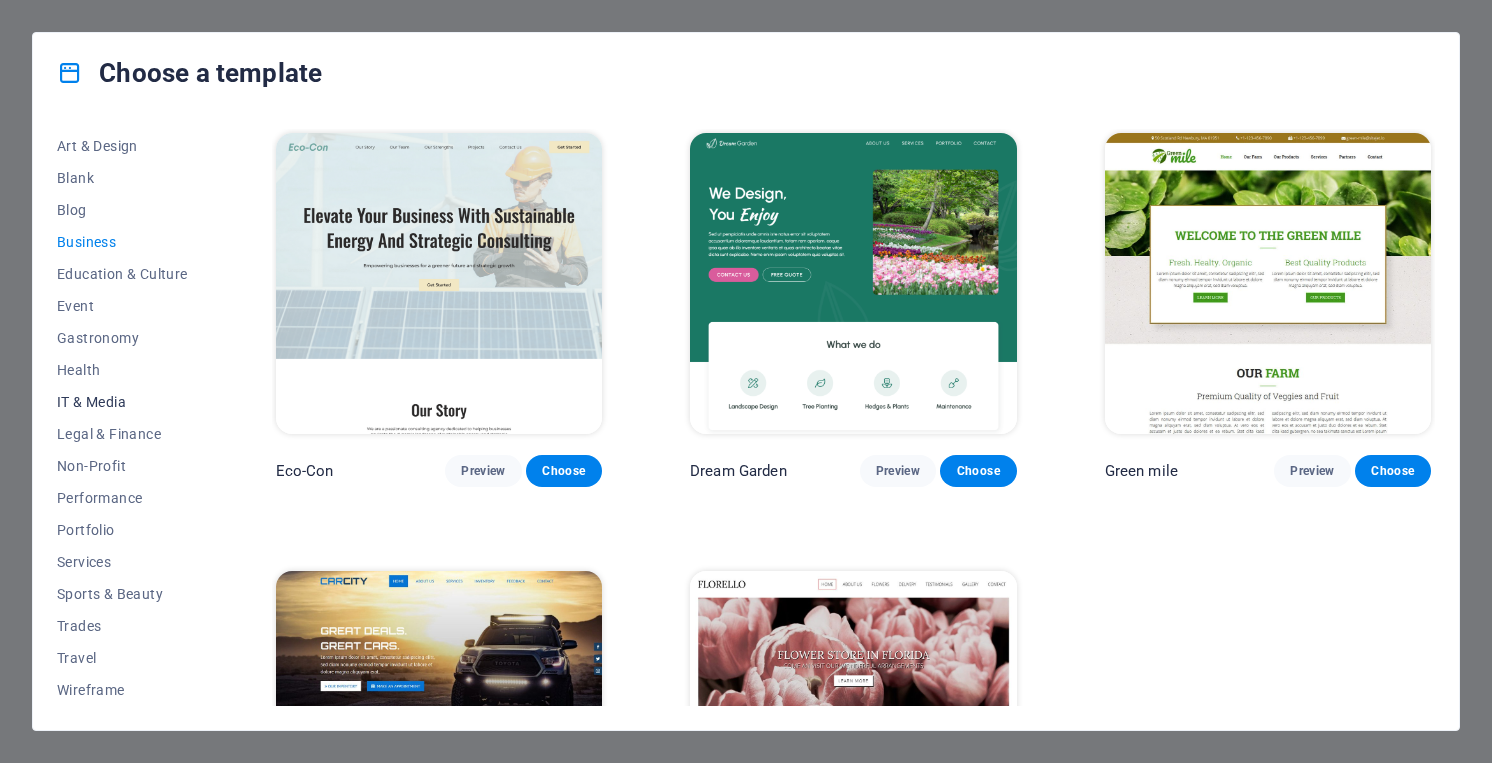 click on "IT & Media" at bounding box center [122, 402] 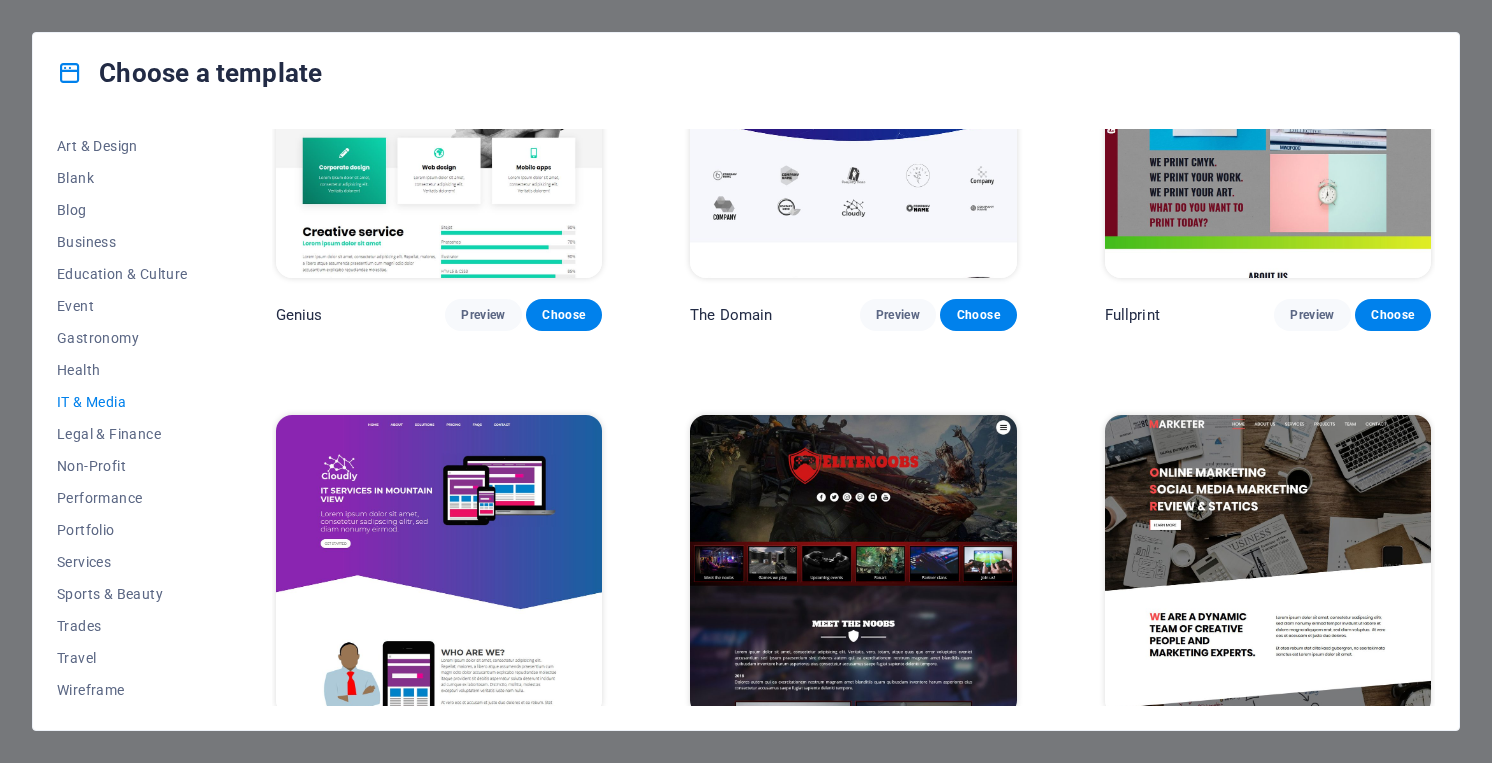 scroll, scrollTop: 1083, scrollLeft: 0, axis: vertical 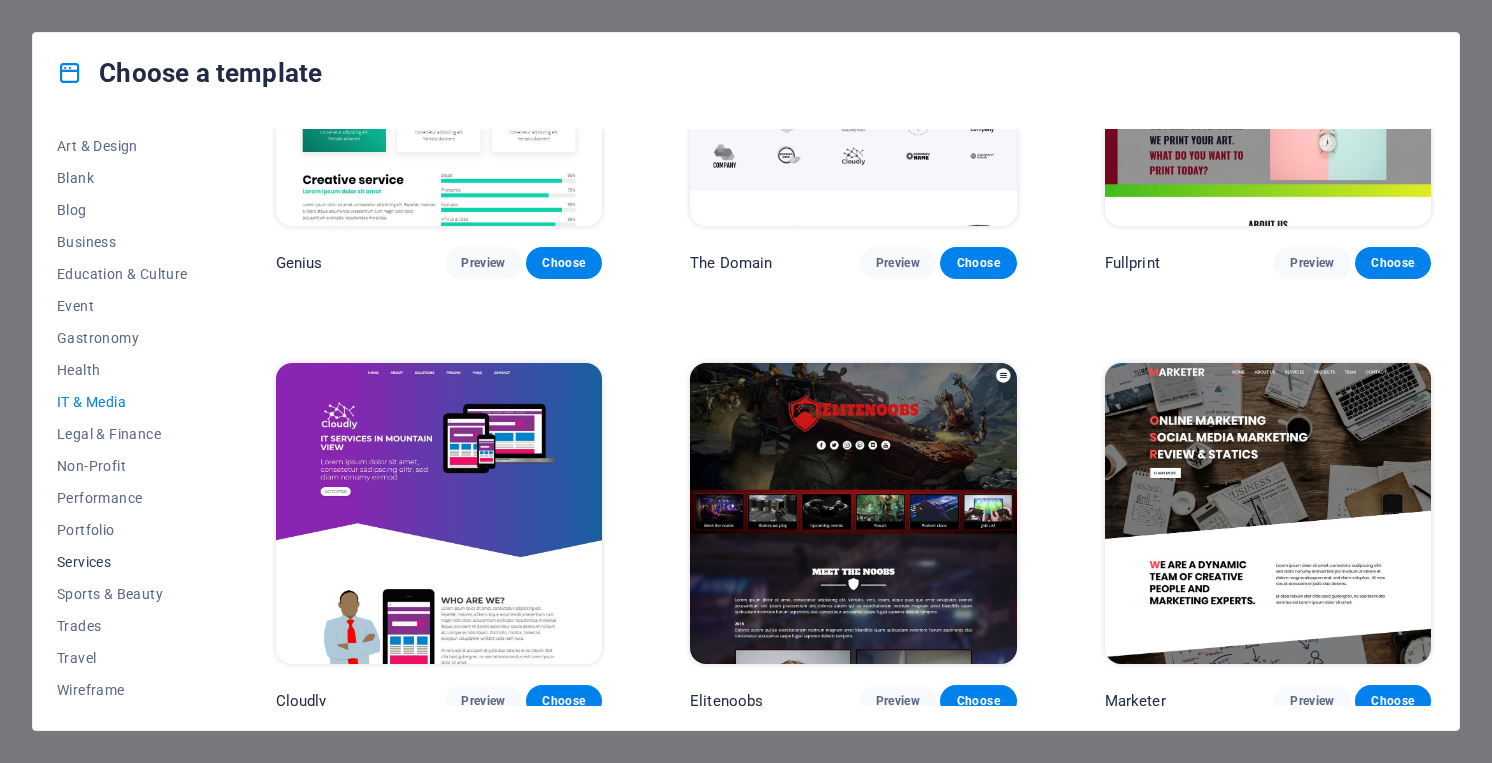 click on "Services" at bounding box center [122, 562] 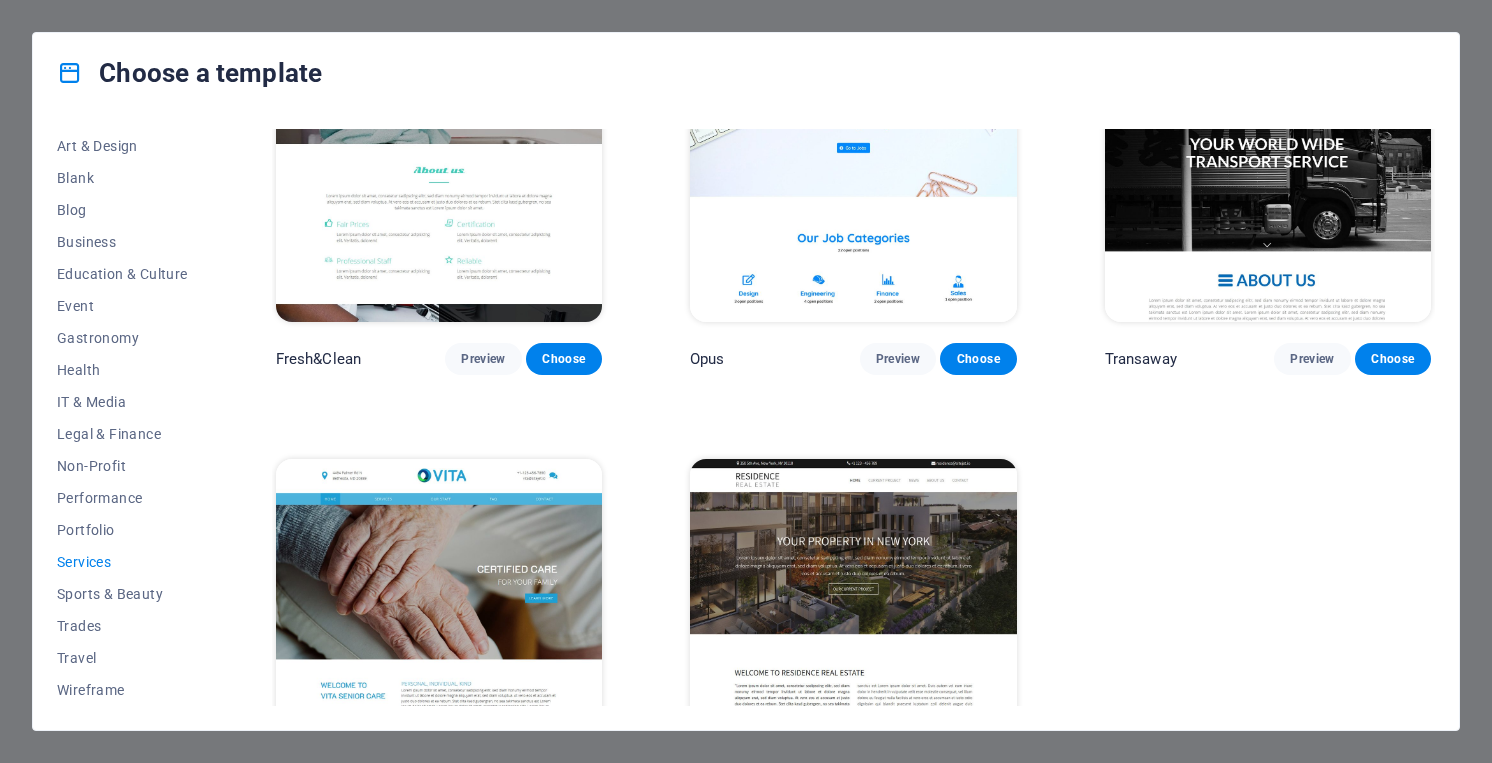 scroll, scrollTop: 2305, scrollLeft: 0, axis: vertical 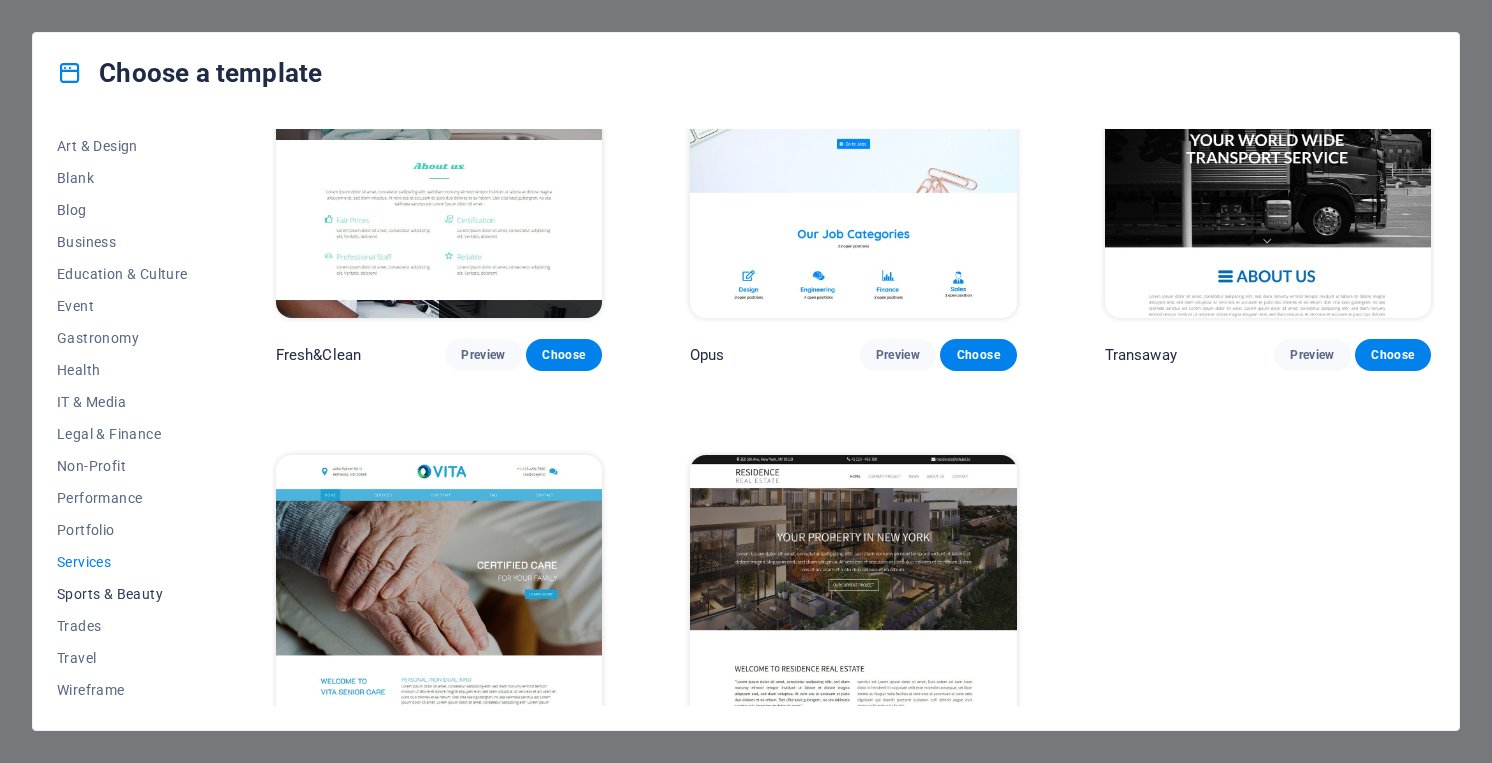 click on "Sports & Beauty" at bounding box center [122, 594] 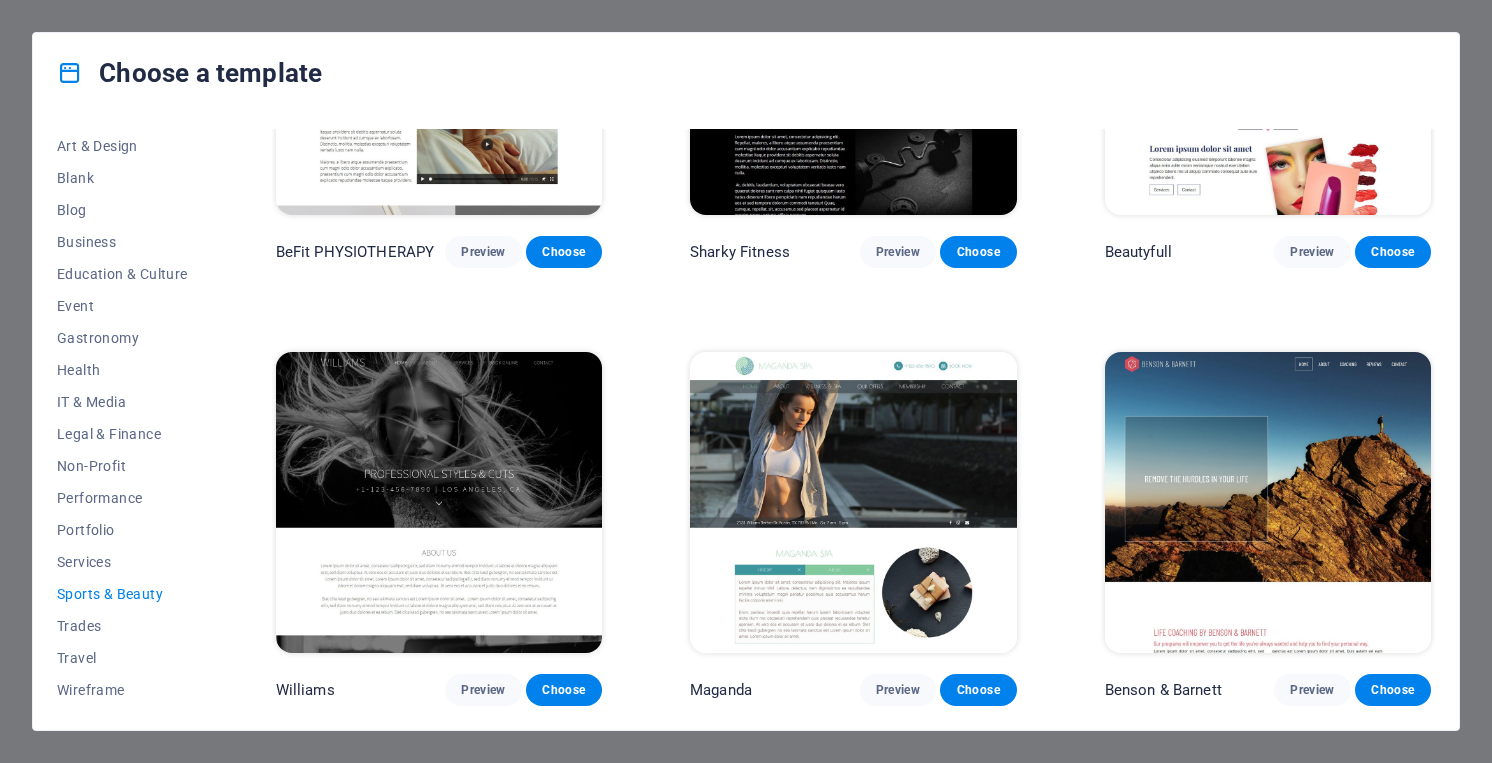 scroll, scrollTop: 1518, scrollLeft: 0, axis: vertical 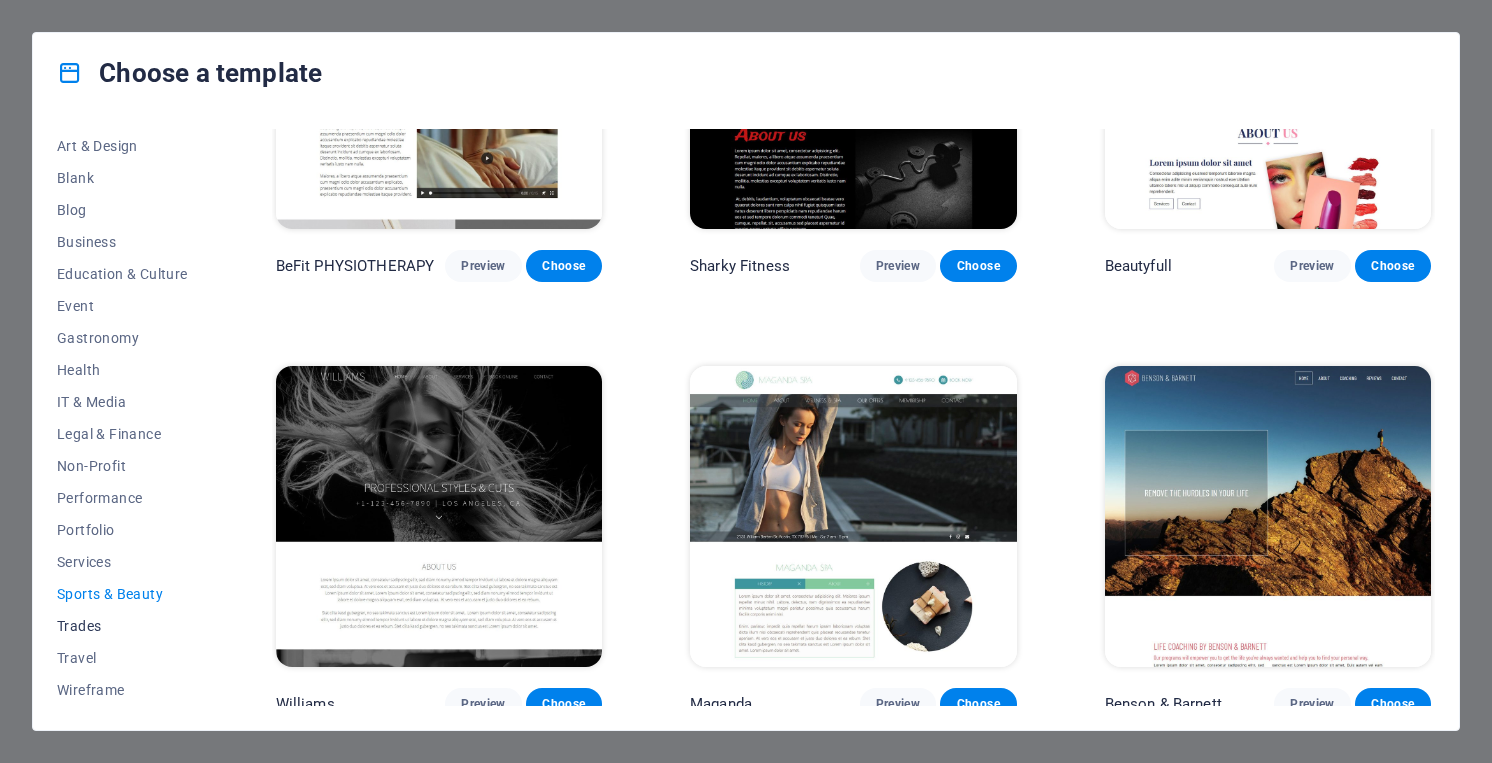 click on "Trades" at bounding box center [122, 626] 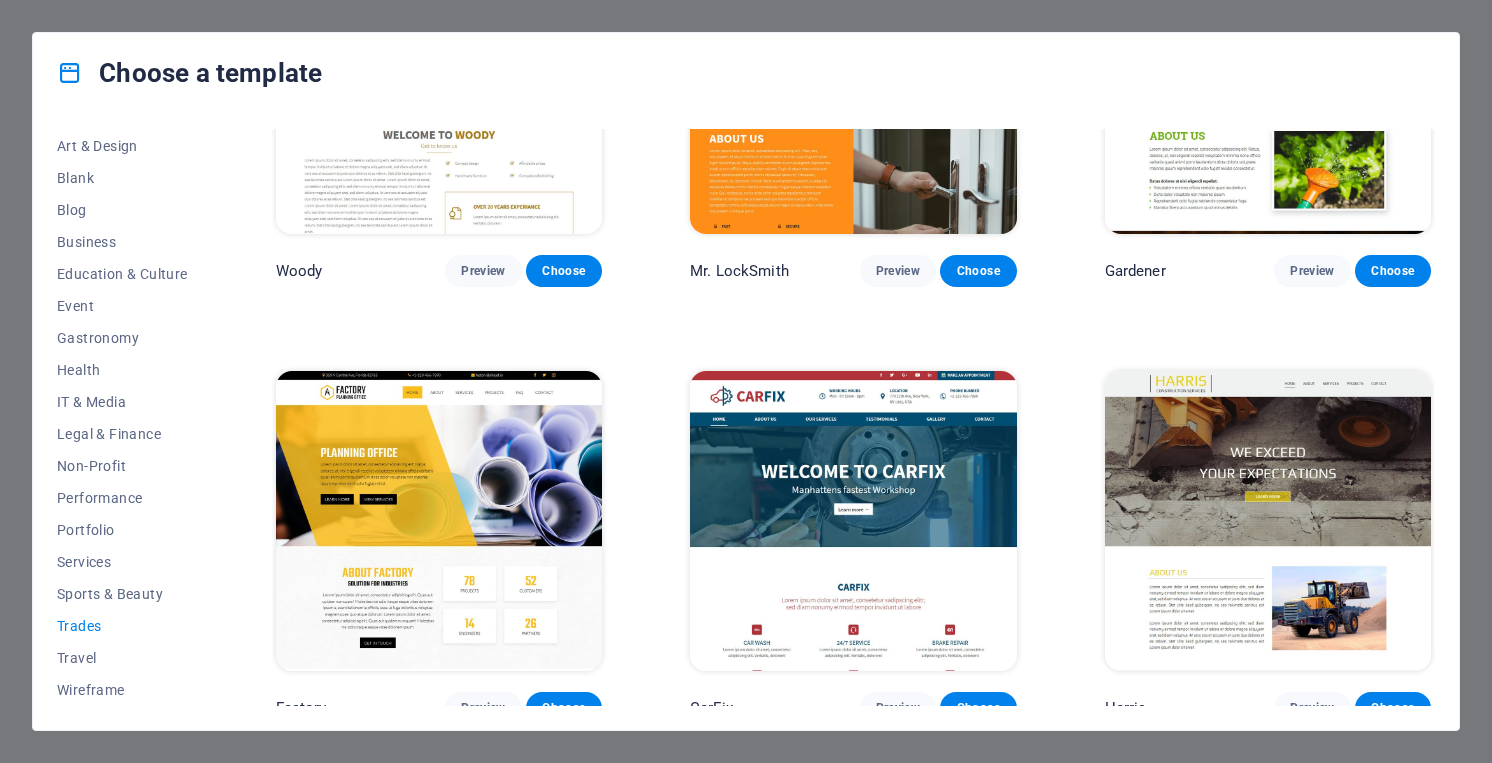 scroll, scrollTop: 648, scrollLeft: 0, axis: vertical 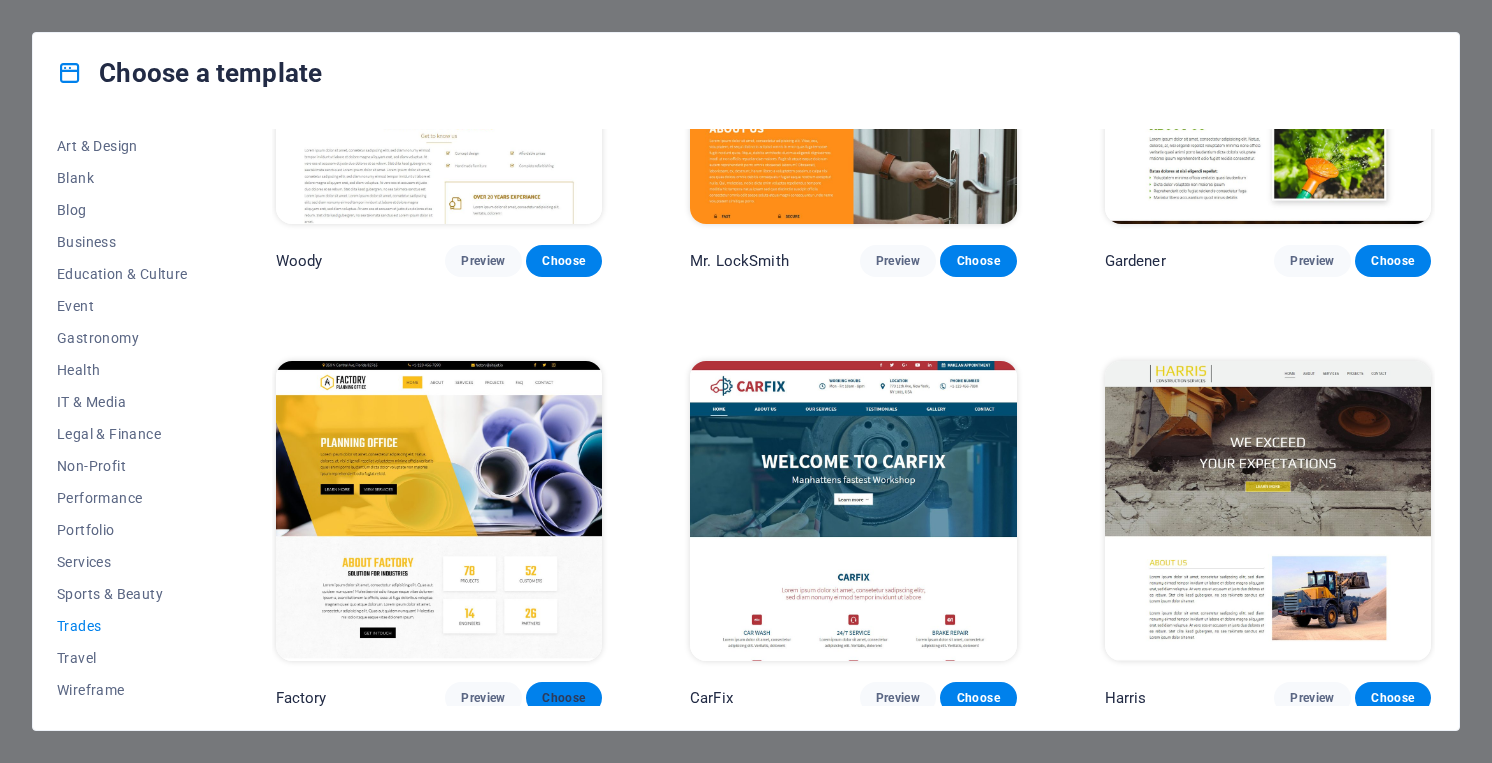 click on "Choose" at bounding box center [564, 698] 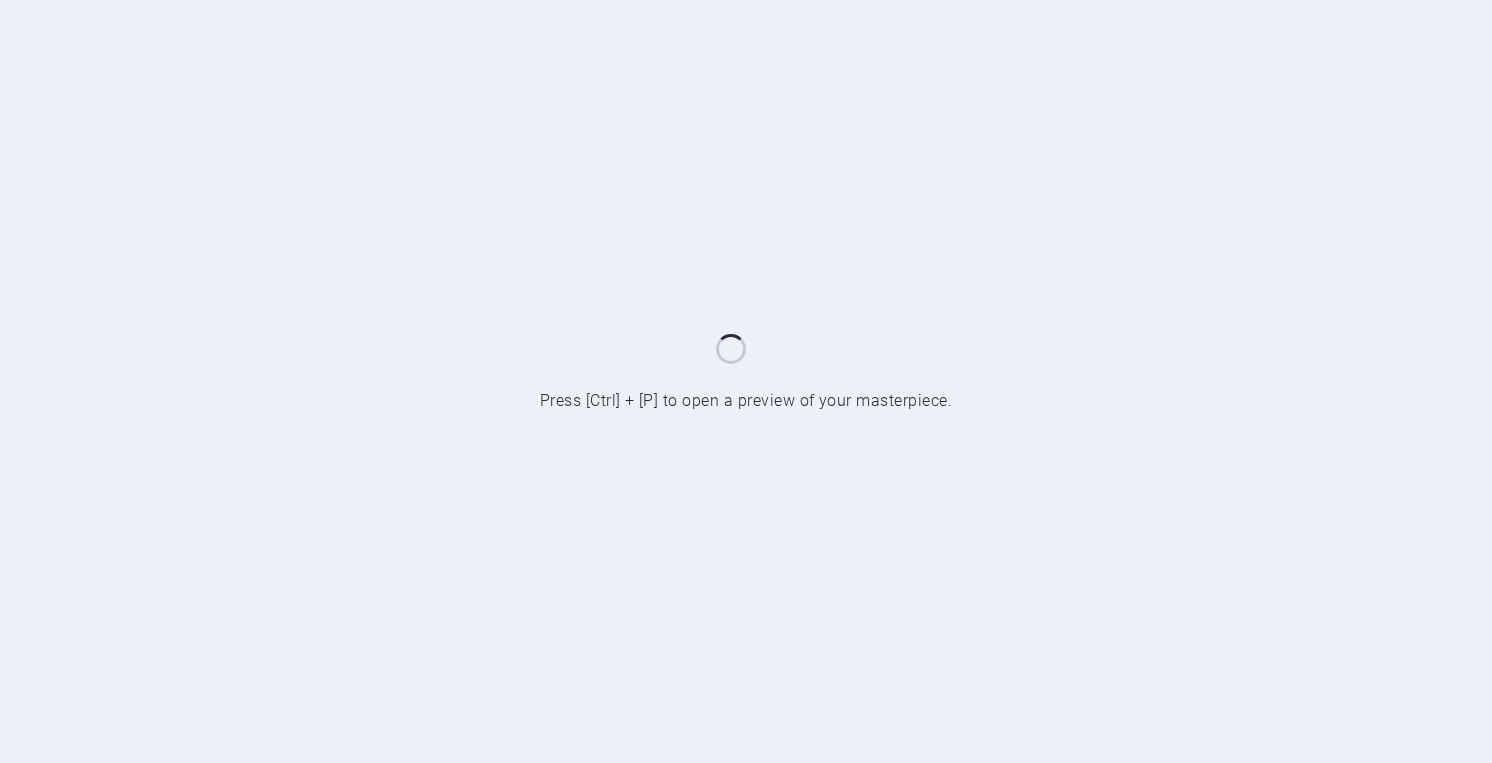 scroll, scrollTop: 0, scrollLeft: 0, axis: both 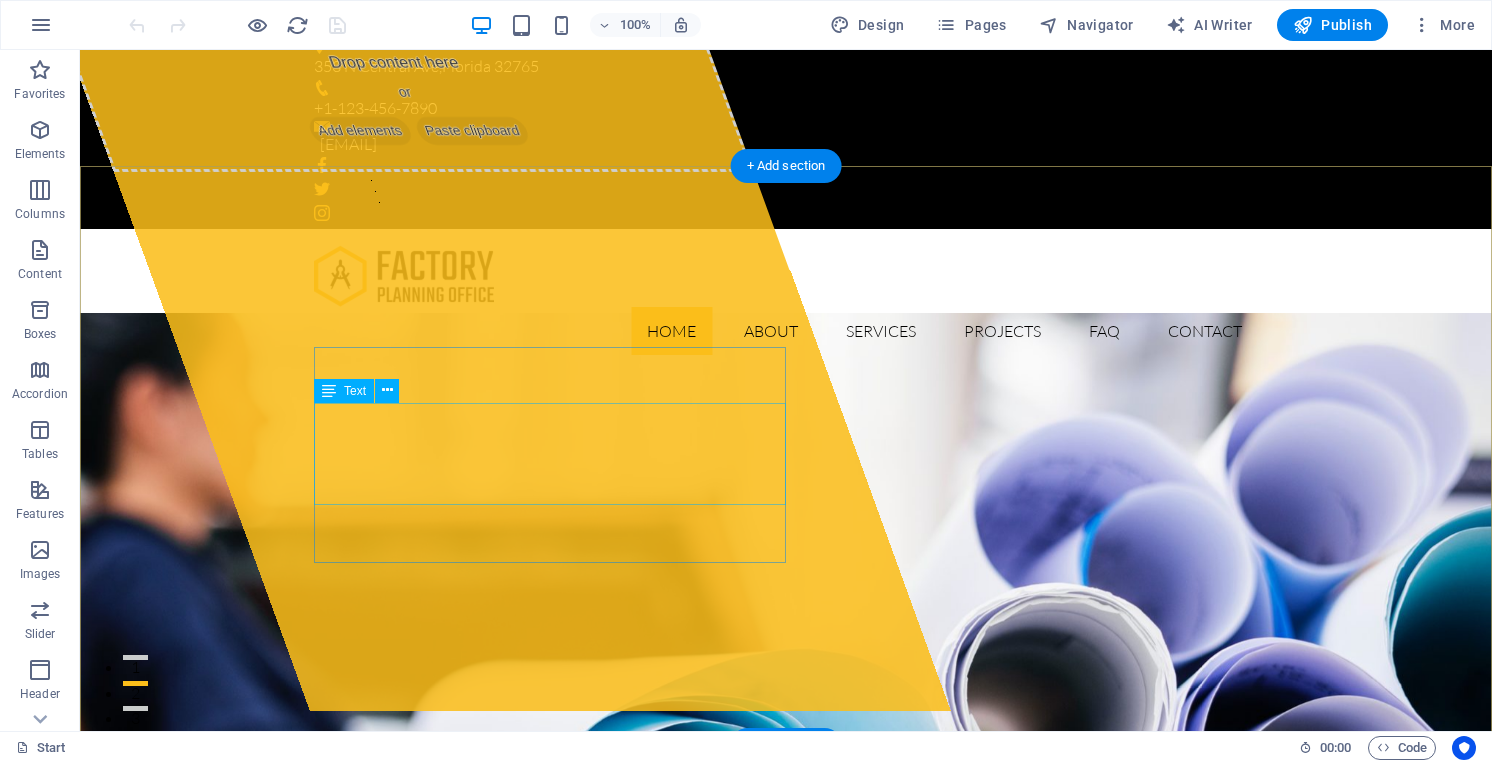 click on "Lorem ipsum dolor sit amet, consectetur adipisicing elit. Natus, dolores, at, nisi eligendi repellat voluptatem minima officia veritatis quasi animi porro laudantium dicta dolor voluptate non maiores ipsum reprehenderit odio fugiat reicid." at bounding box center (786, 1162) 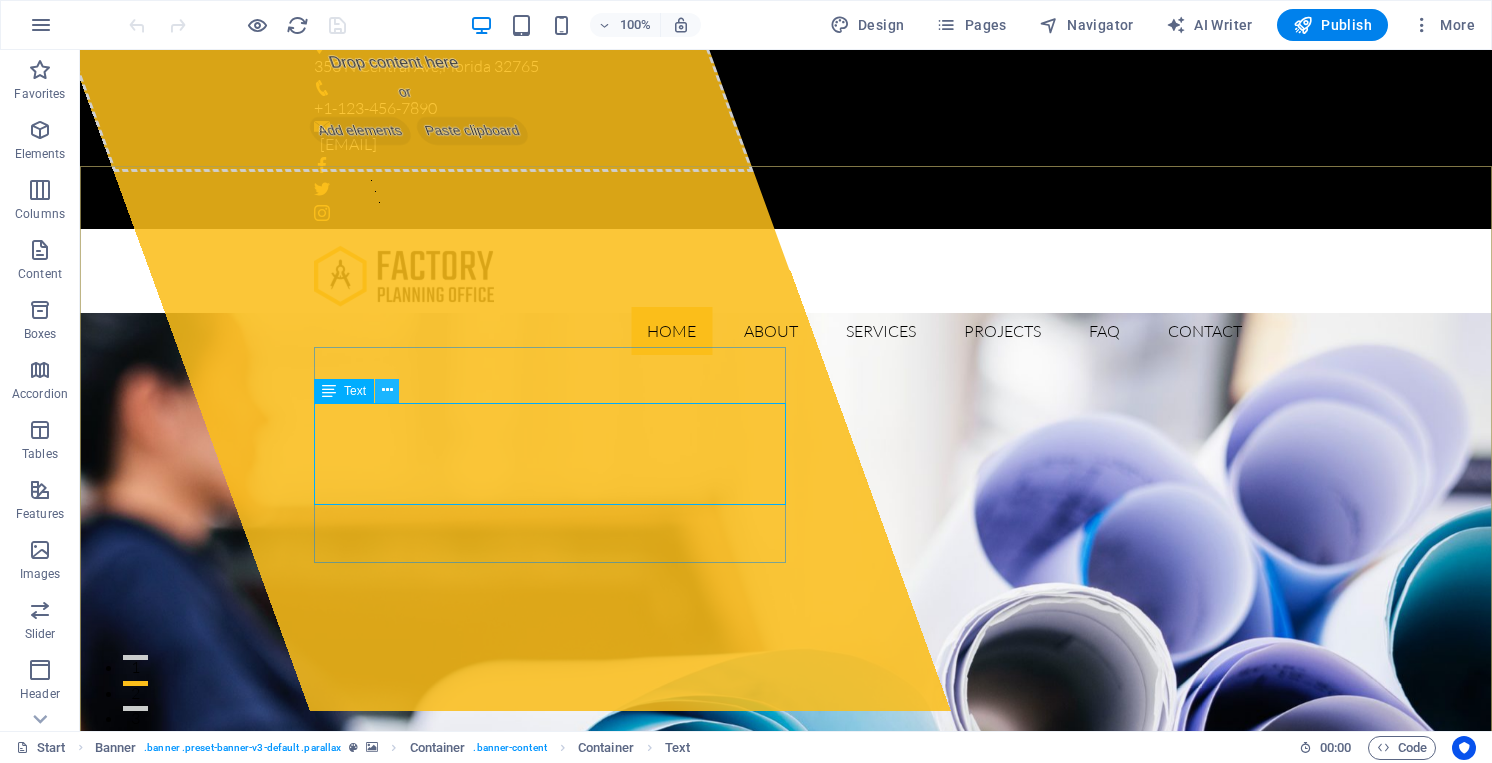 click at bounding box center [387, 390] 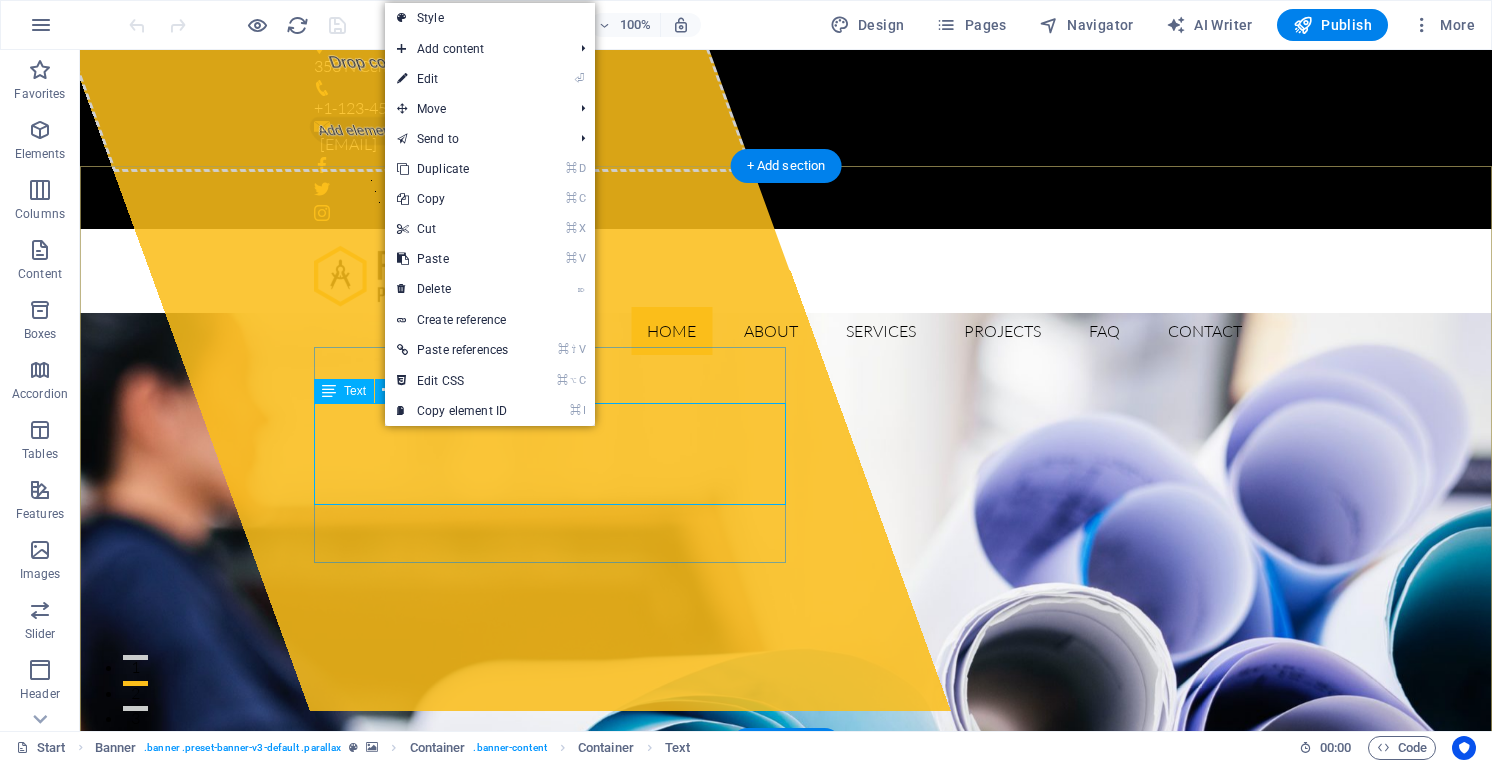 click on "Lorem ipsum dolor sit amet, consectetur adipisicing elit. Natus, dolores, at, nisi eligendi repellat voluptatem minima officia veritatis quasi animi porro laudantium dicta dolor voluptate non maiores ipsum reprehenderit odio fugiat reicid." at bounding box center (786, 1162) 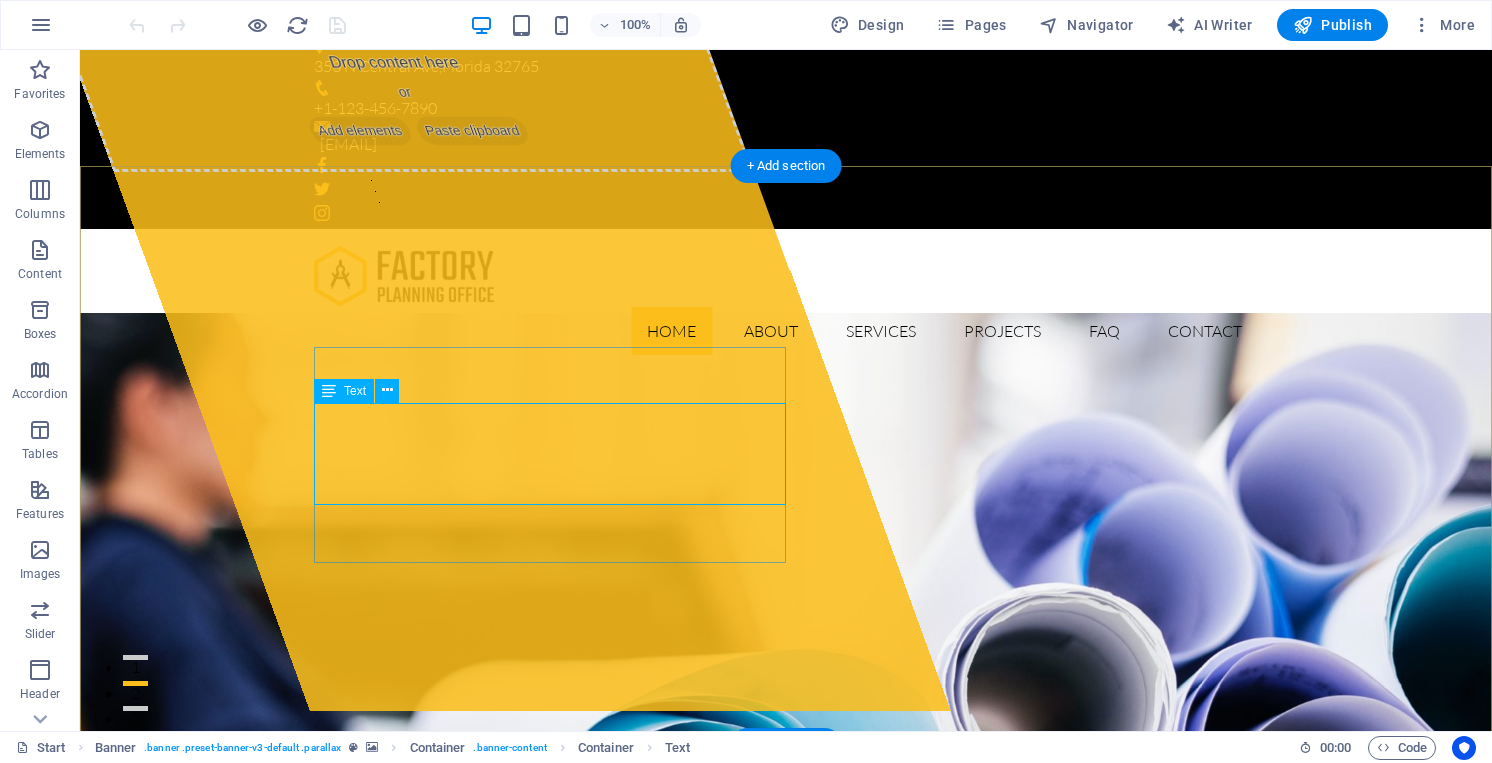 click on "Lorem ipsum dolor sit amet, consectetur adipisicing elit. Natus, dolores, at, nisi eligendi repellat voluptatem minima officia veritatis quasi animi porro laudantium dicta dolor voluptate non maiores ipsum reprehenderit odio fugiat reicid." at bounding box center [786, 1162] 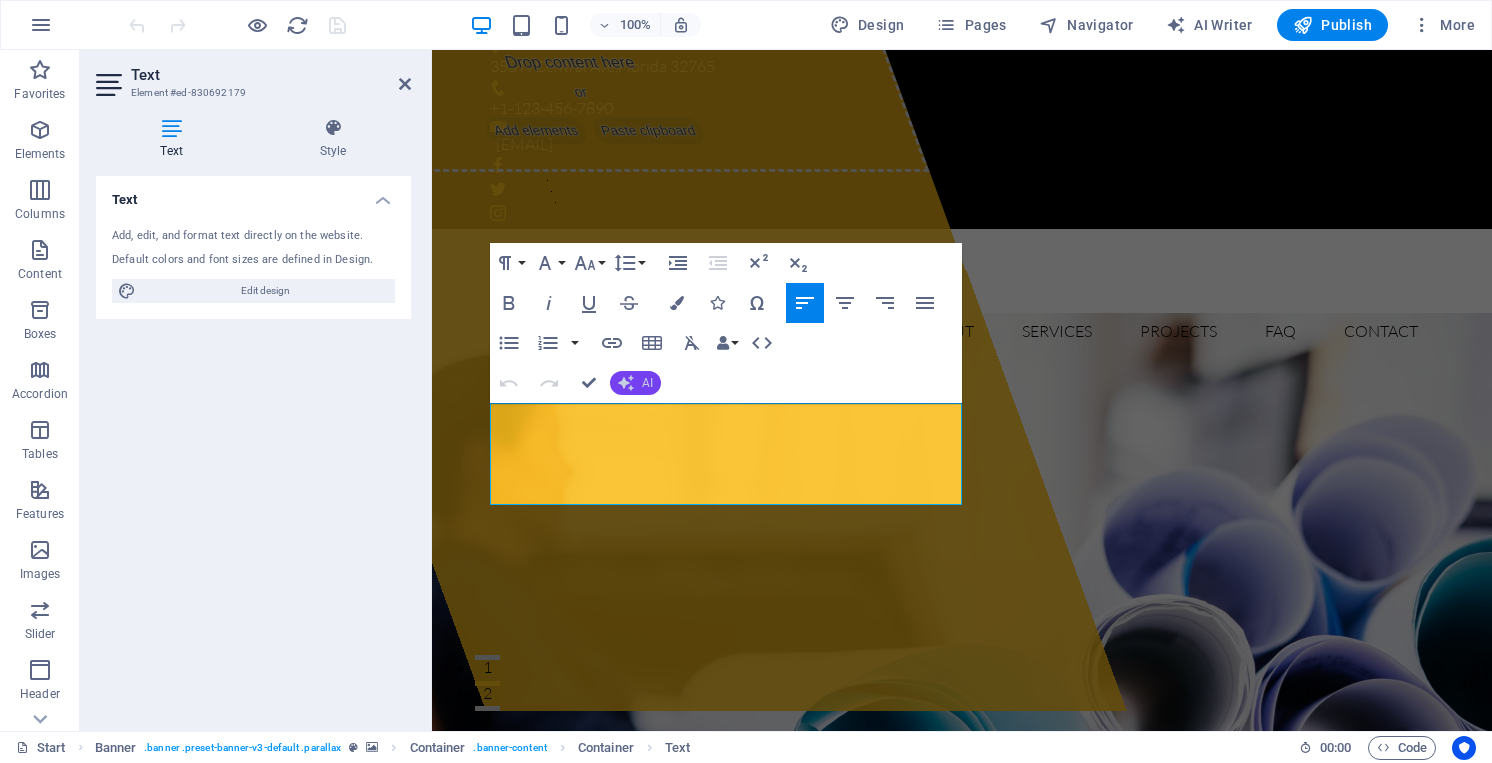 click on "AI" at bounding box center (647, 383) 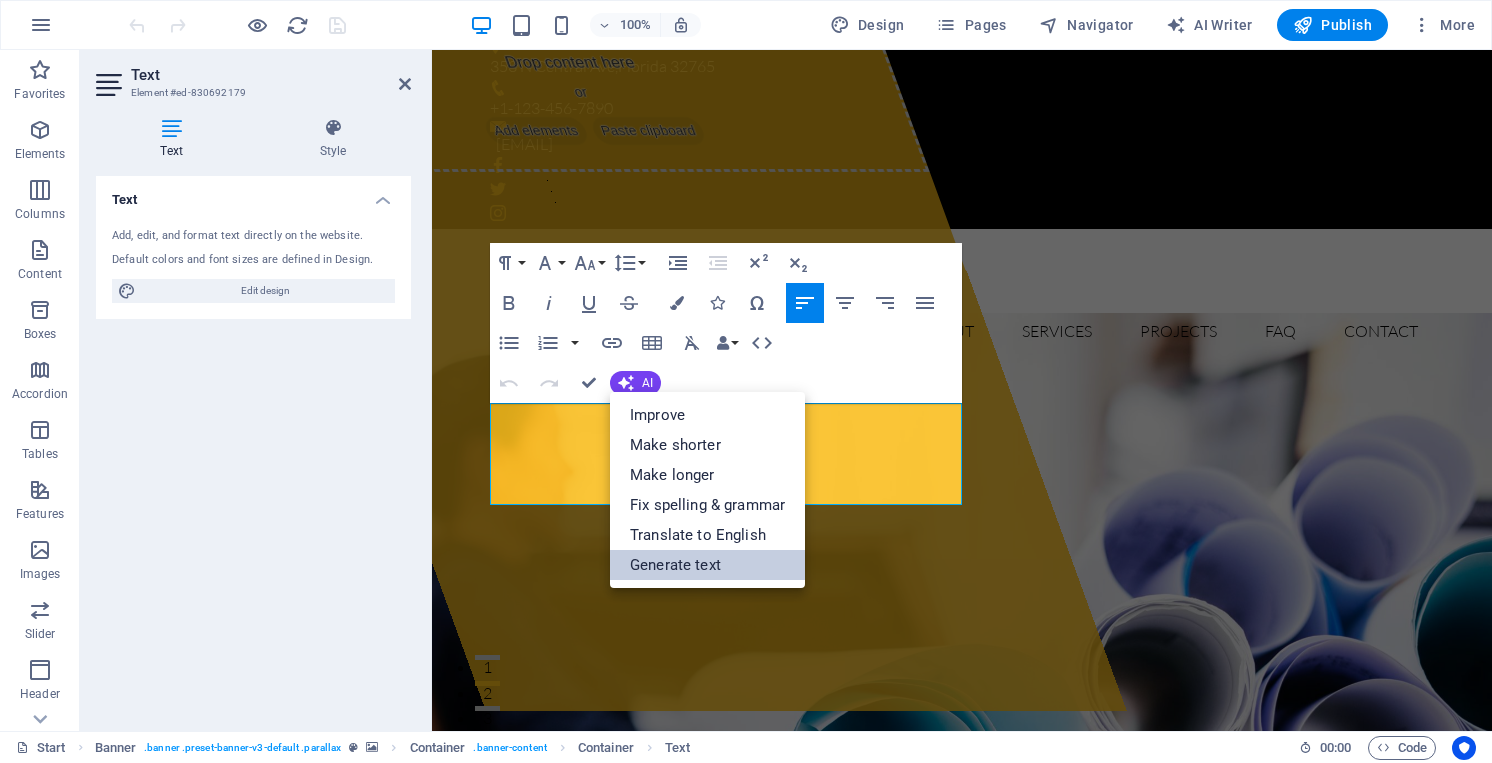 click on "Generate text" at bounding box center [707, 565] 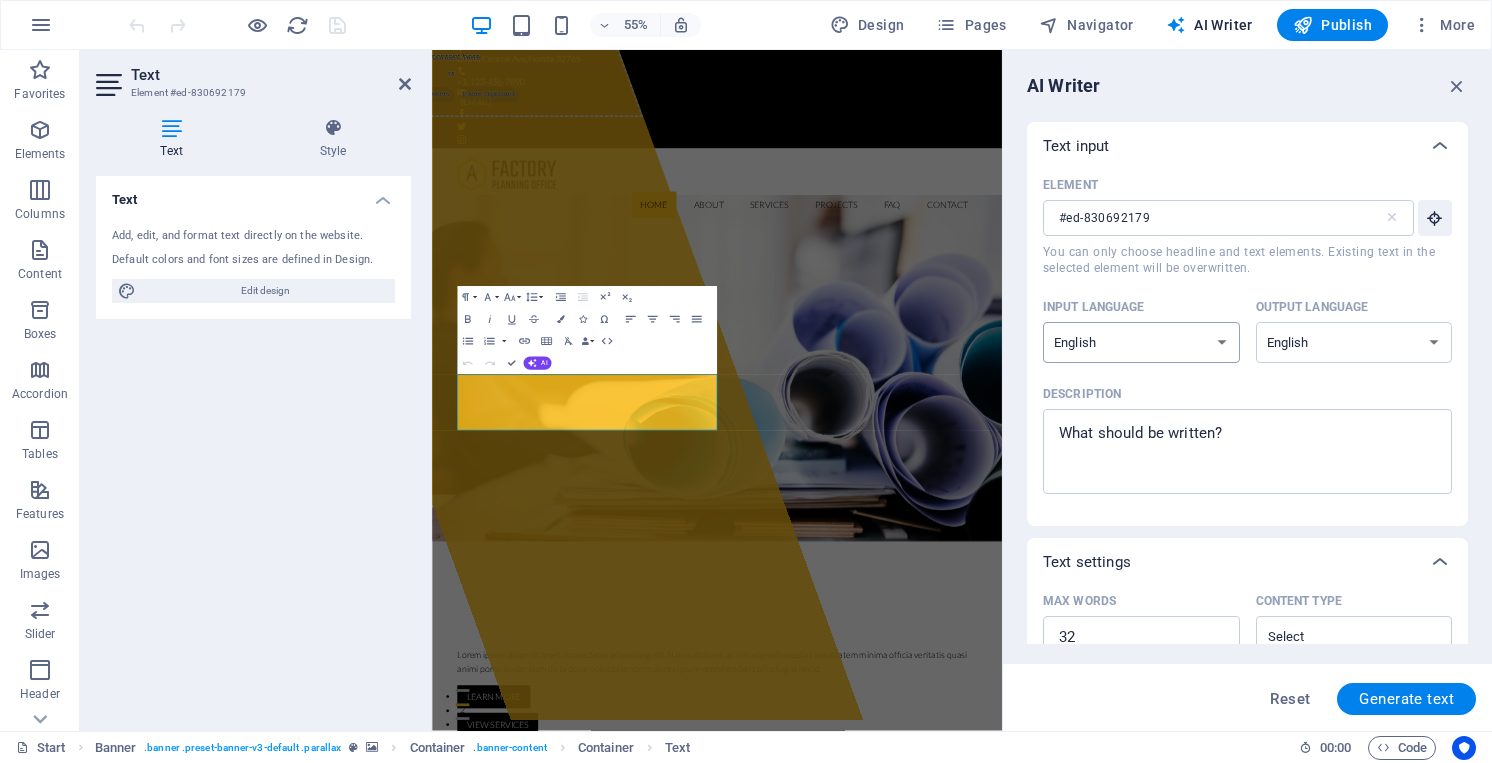 click on "Albanian Arabic Armenian Awadhi Azerbaijani Bashkir Basque Belarusian Bengali Bhojpuri Bosnian Brazilian Portuguese Bulgarian Cantonese (Yue) Catalan Chhattisgarhi Chinese Croatian Czech Danish Dogri Dutch English Estonian Faroese Finnish French Galician Georgian German Greek Gujarati Haryanvi Hindi Hungarian Indonesian Irish Italian Japanese Javanese Kannada Kashmiri Kazakh Konkani Korean Kyrgyz Latvian Lithuanian Macedonian Maithili Malay Maltese Mandarin Mandarin Chinese Marathi Marwari Min Nan Moldovan Mongolian Montenegrin Nepali Norwegian Oriya Pashto Persian (Farsi) Polish Portuguese Punjabi Rajasthani Romanian Russian Sanskrit Santali Serbian Sindhi Sinhala Slovak Slovene Slovenian Spanish Ukrainian Urdu Uzbek Vietnamese Welsh Wu" at bounding box center (1141, 342) 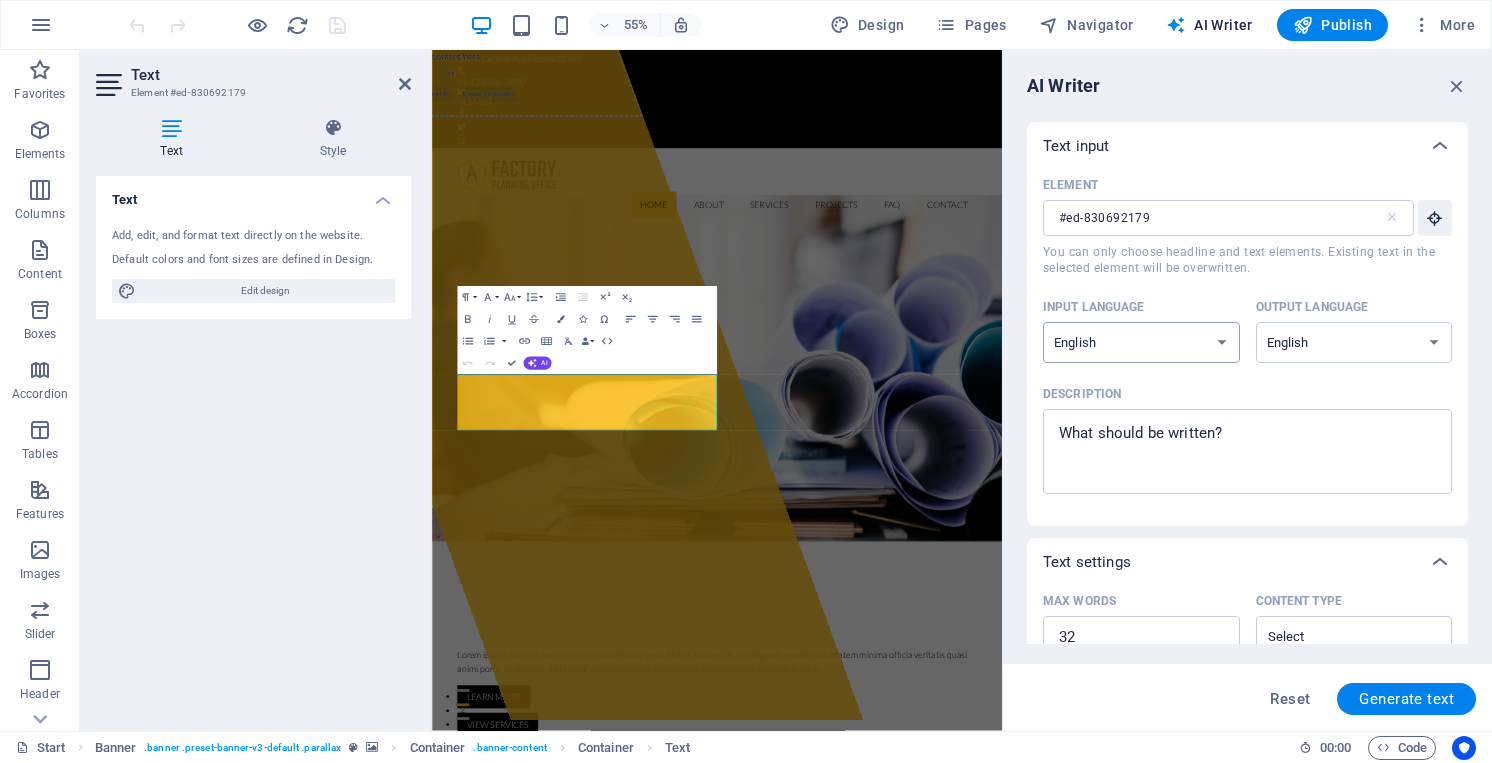 select on "German" 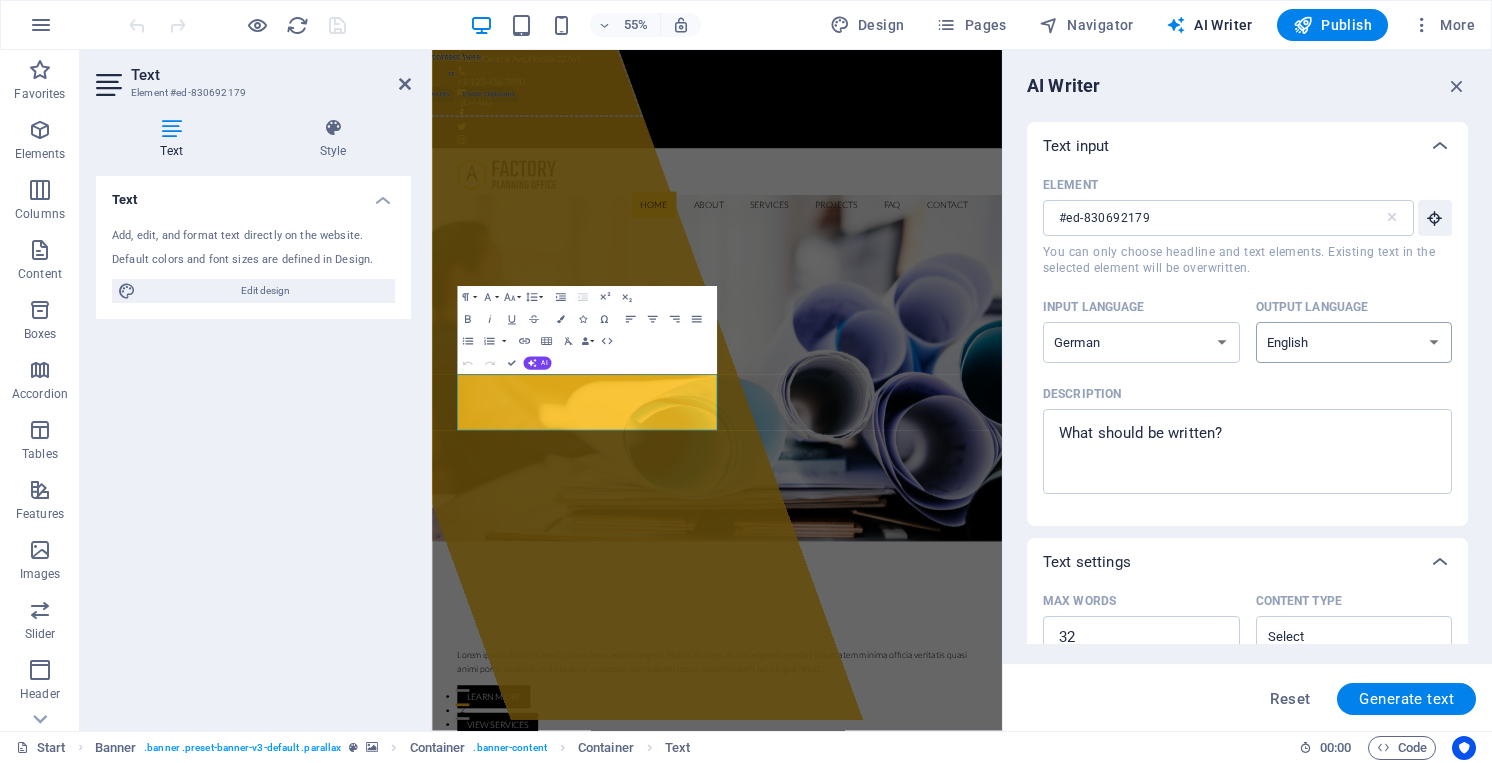 click on "Albanian Arabic Armenian Awadhi Azerbaijani Bashkir Basque Belarusian Bengali Bhojpuri Bosnian Brazilian Portuguese Bulgarian Cantonese (Yue) Catalan Chhattisgarhi Chinese Croatian Czech Danish Dogri Dutch English Estonian Faroese Finnish French Galician Georgian German Greek Gujarati Haryanvi Hindi Hungarian Indonesian Irish Italian Japanese Javanese Kannada Kashmiri Kazakh Konkani Korean Kyrgyz Latvian Lithuanian Macedonian Maithili Malay Maltese Mandarin Mandarin Chinese Marathi Marwari Min Nan Moldovan Mongolian Montenegrin Nepali Norwegian Oriya Pashto Persian (Farsi) Polish Portuguese Punjabi Rajasthani Romanian Russian Sanskrit Santali Serbian Sindhi Sinhala Slovak Slovene Slovenian Spanish Ukrainian Urdu Uzbek Vietnamese Welsh Wu" at bounding box center [1354, 342] 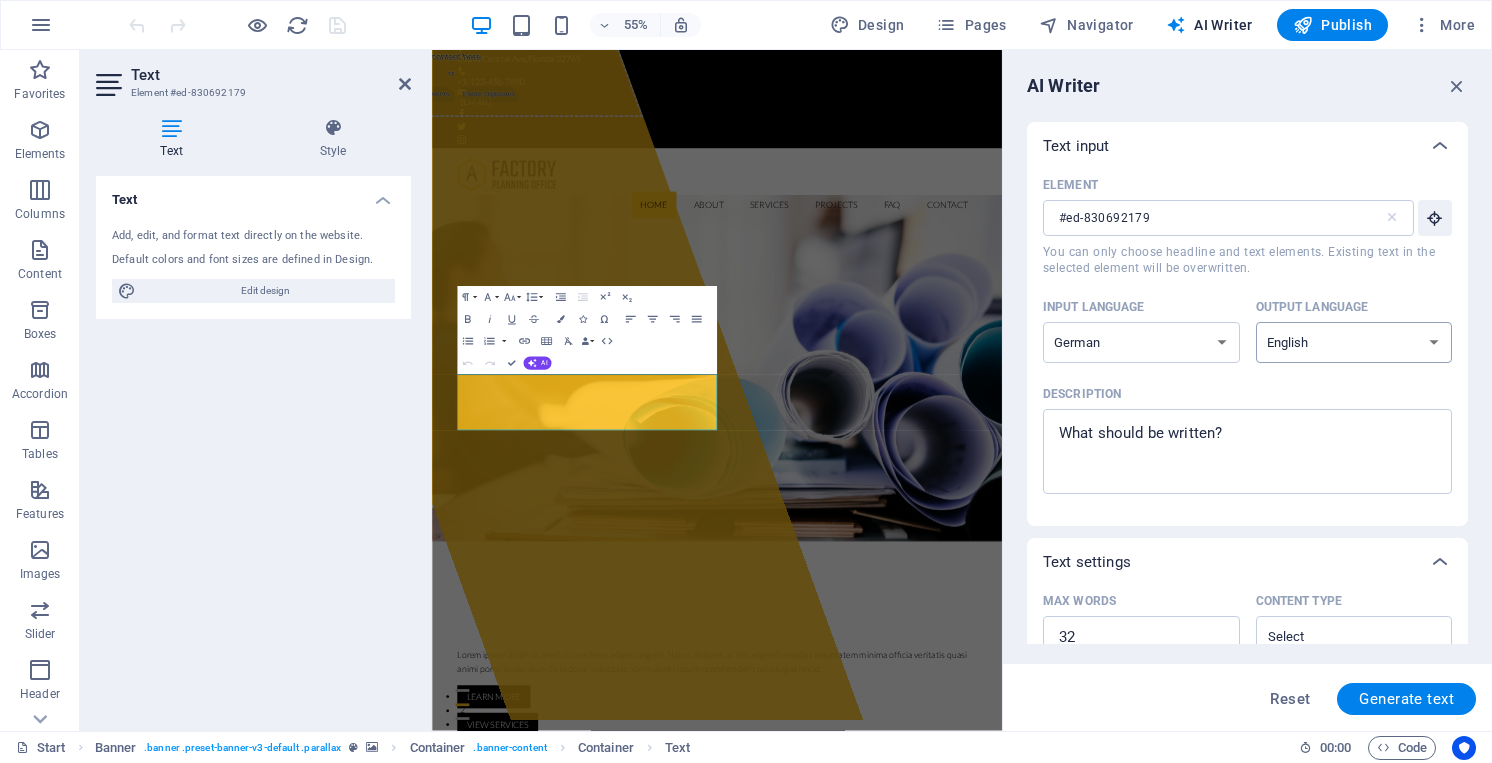 select on "German" 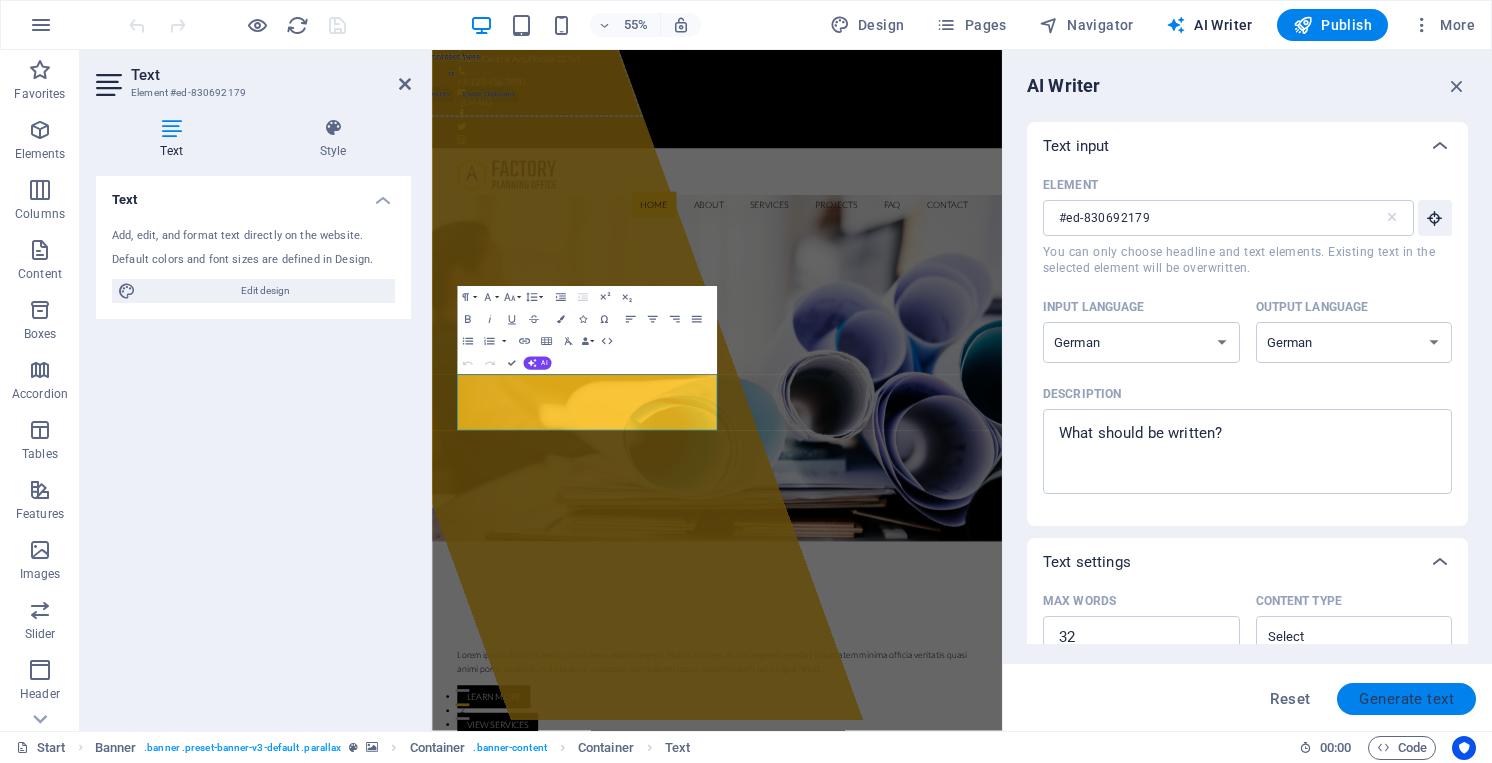 click on "Generate text" at bounding box center (1406, 699) 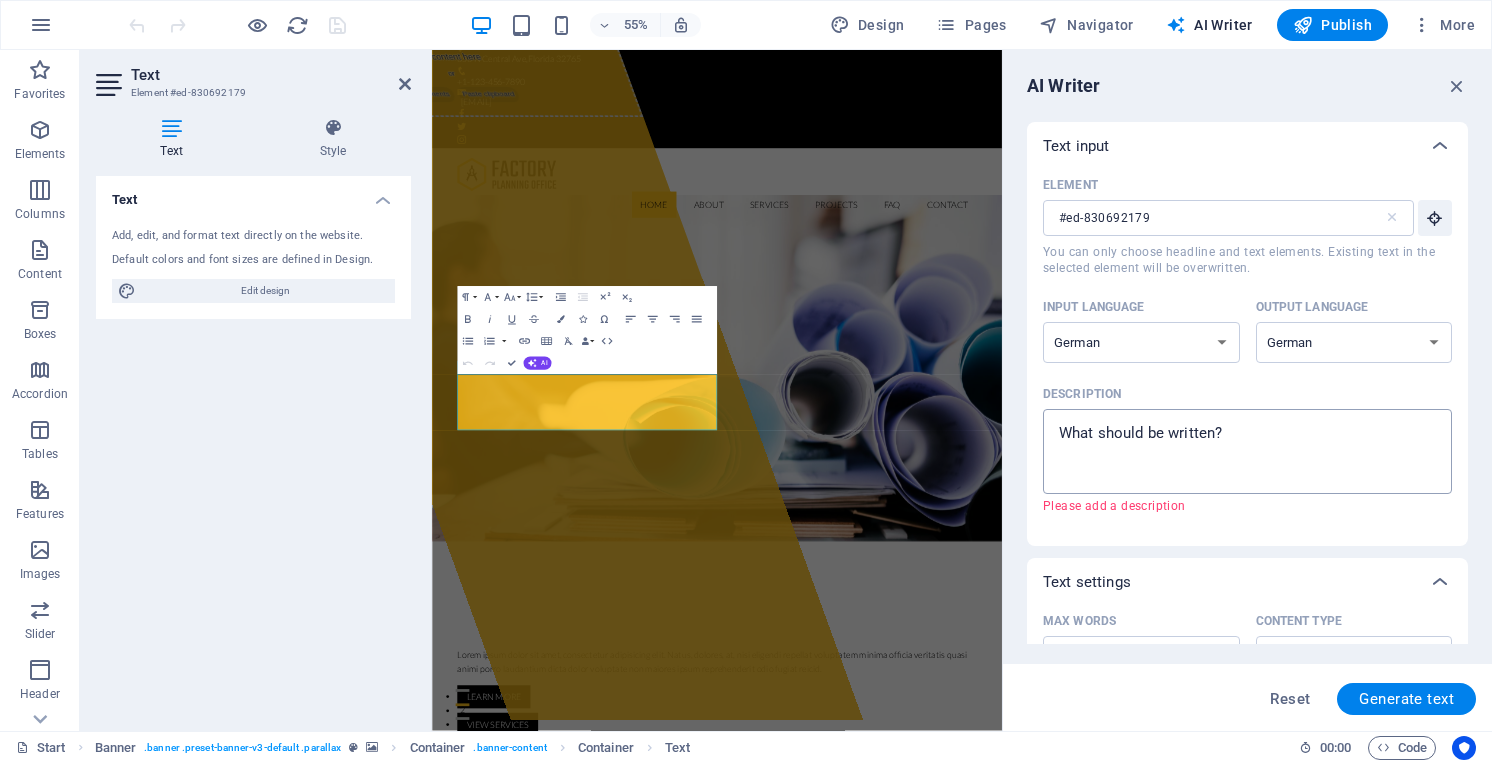 type on "x" 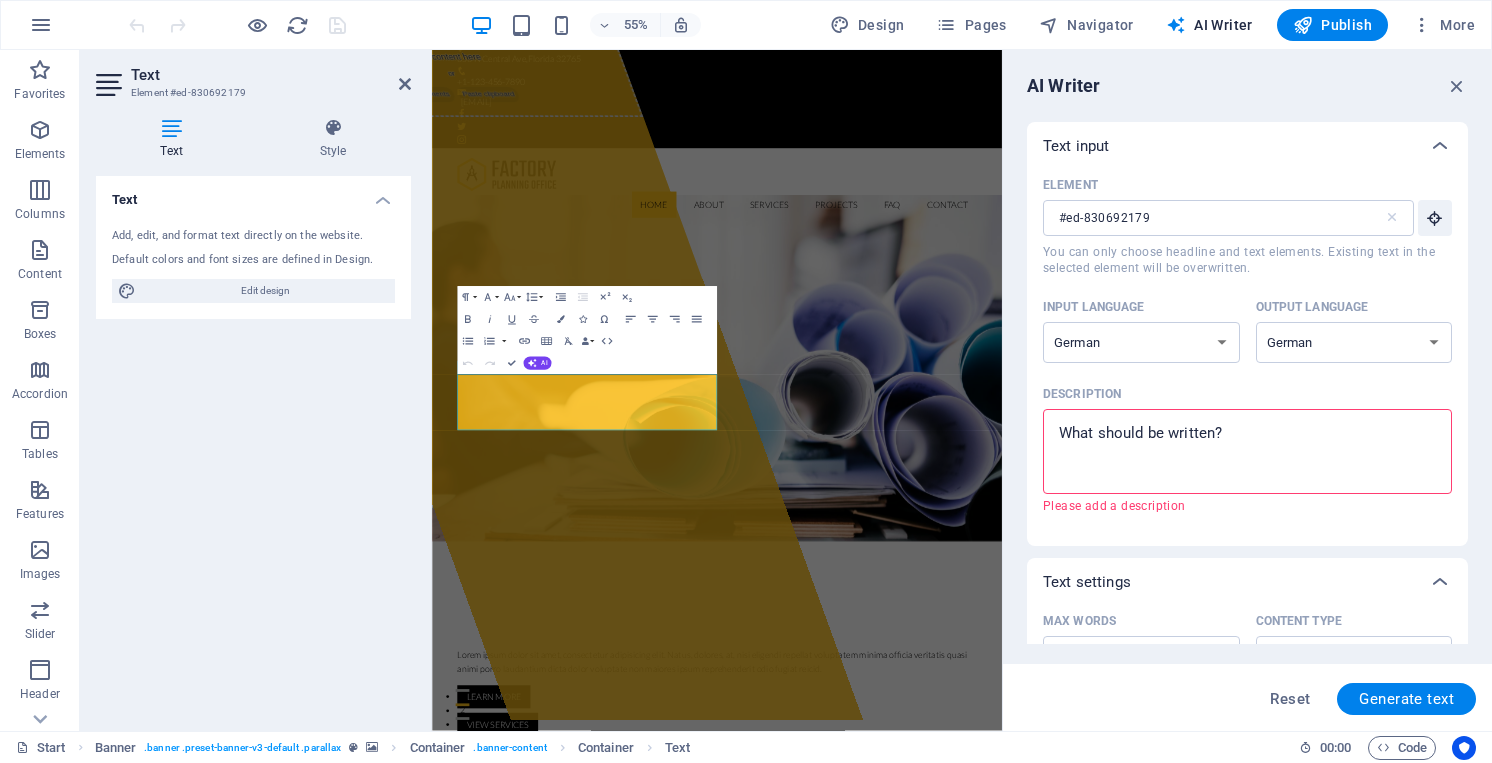 click on "Description x ​ Please add a description" at bounding box center (1247, 451) 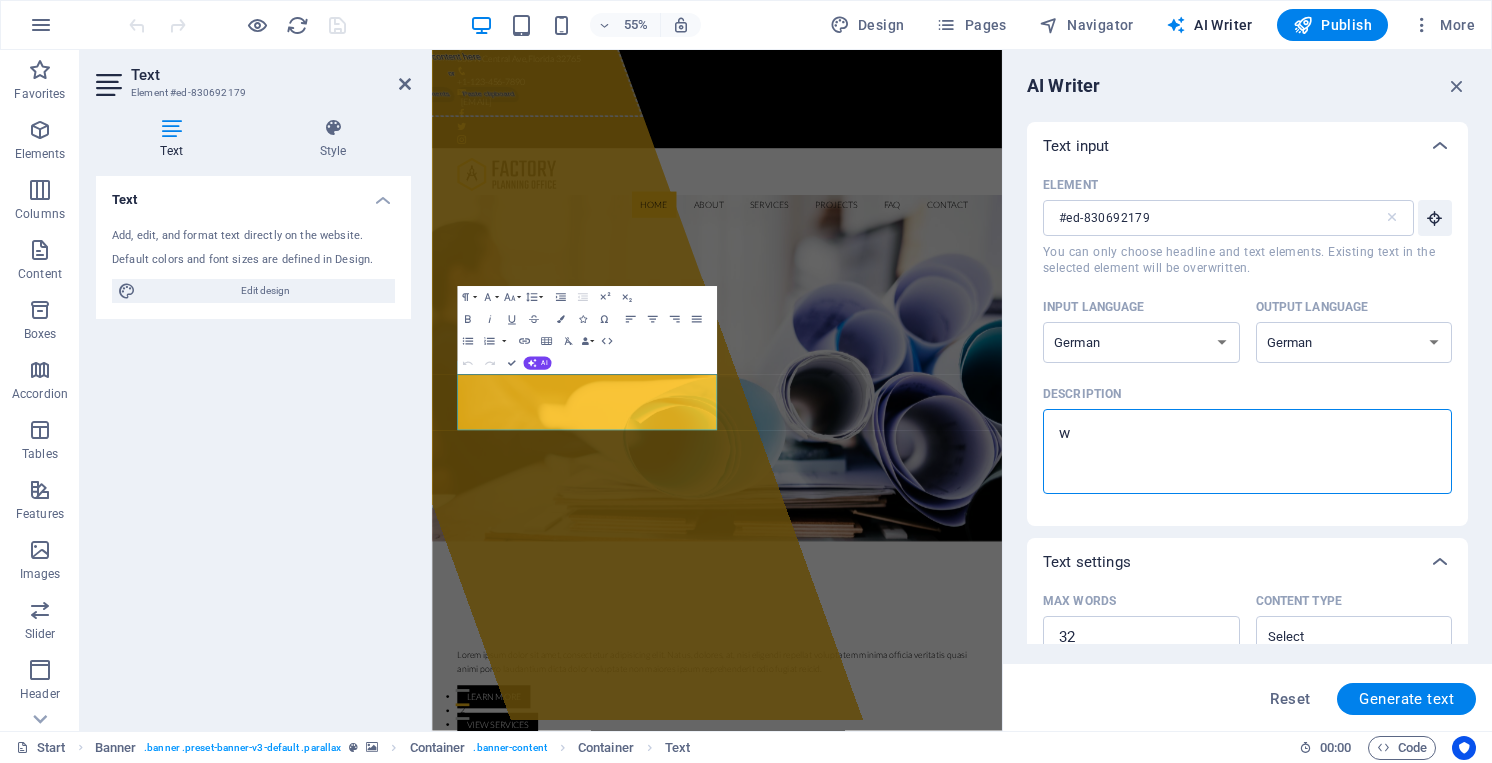 type on "wi" 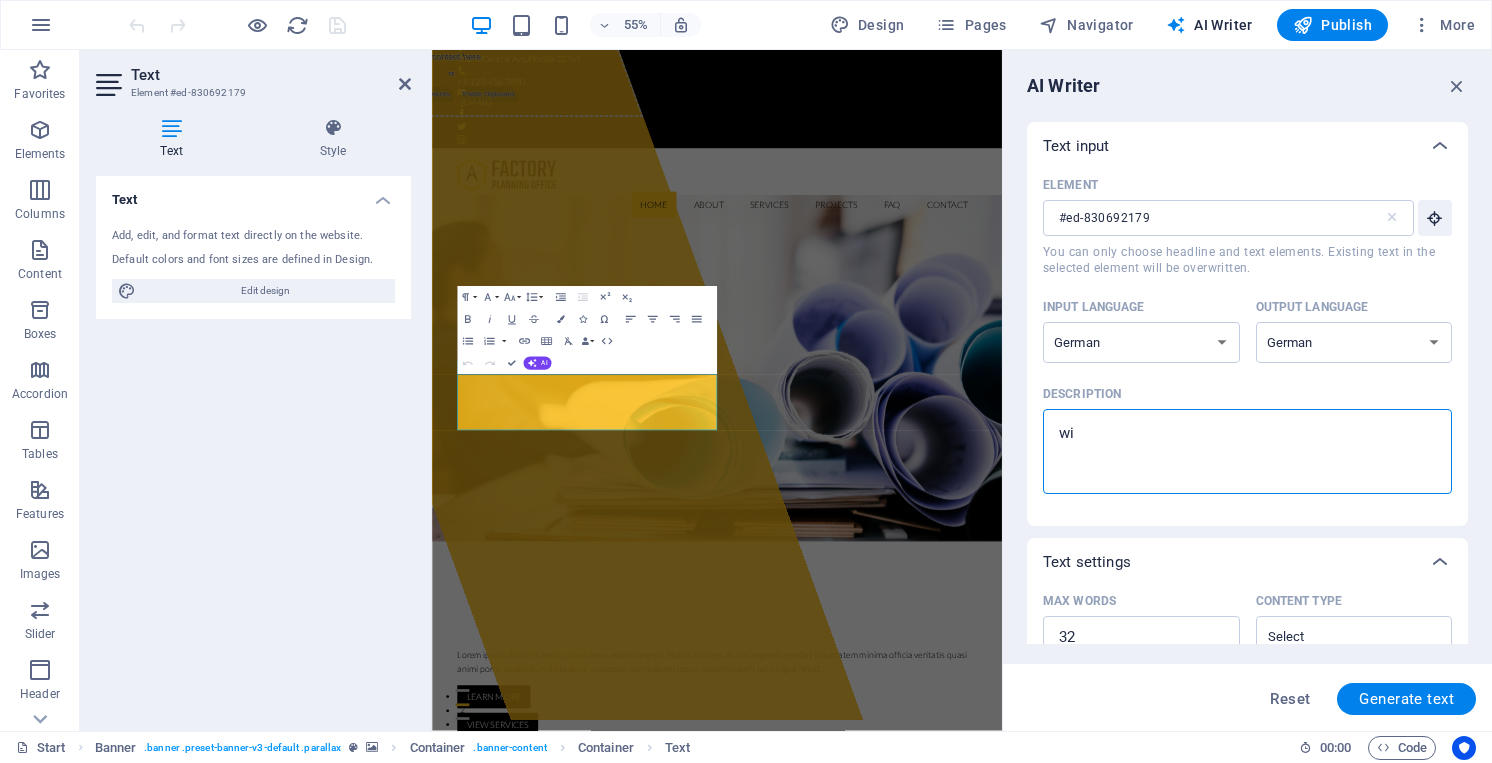 type on "wil" 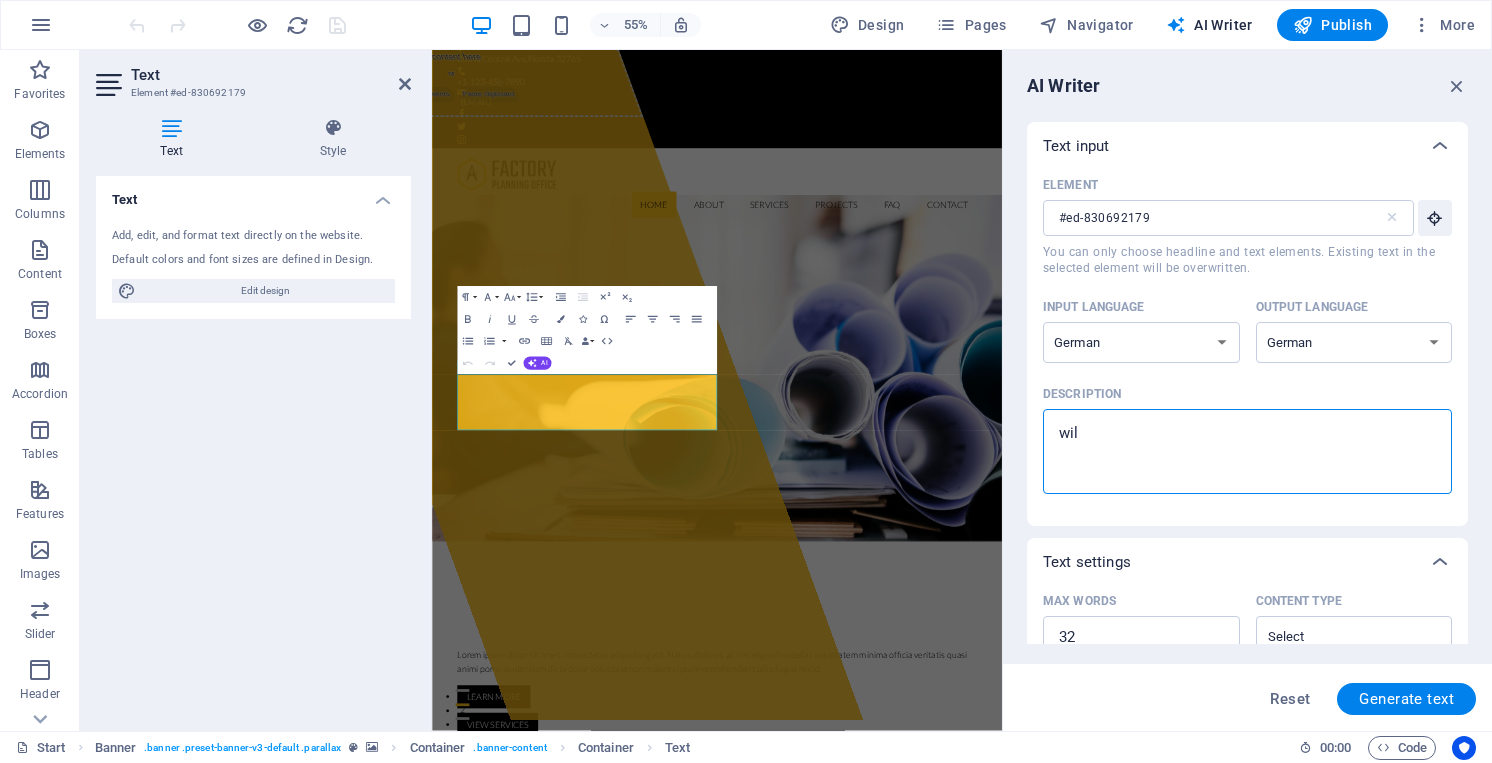 type on "will" 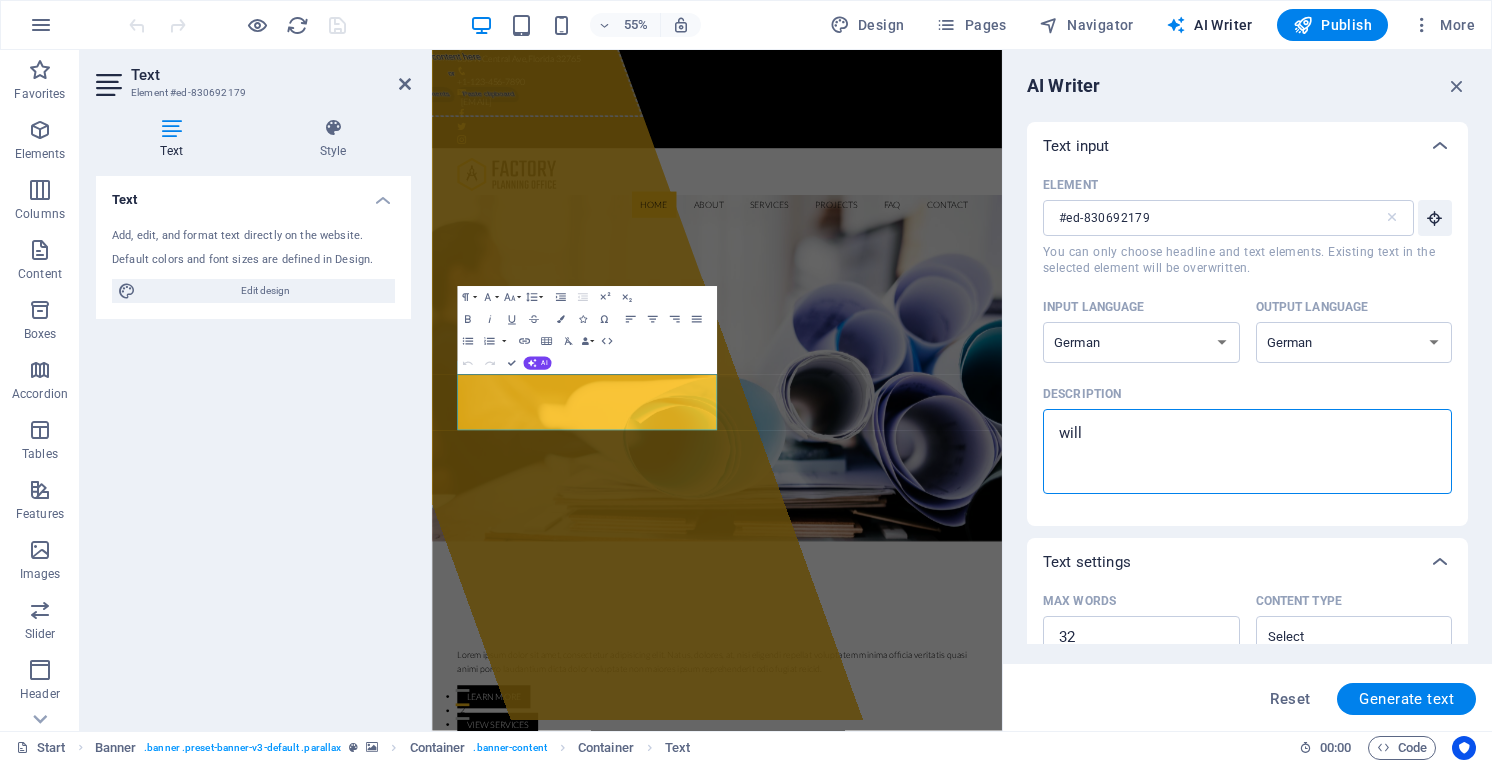 type on "willo" 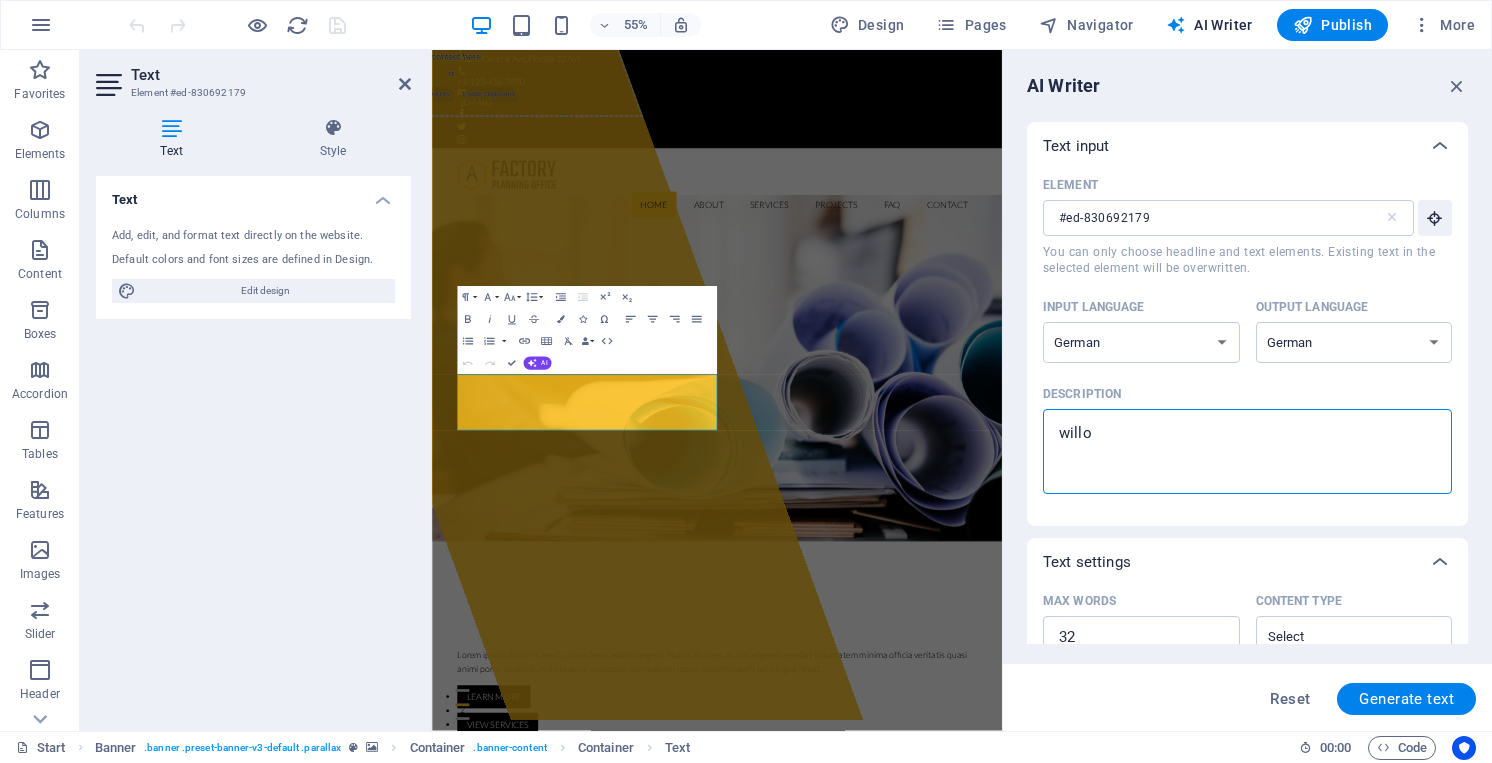 type on "will" 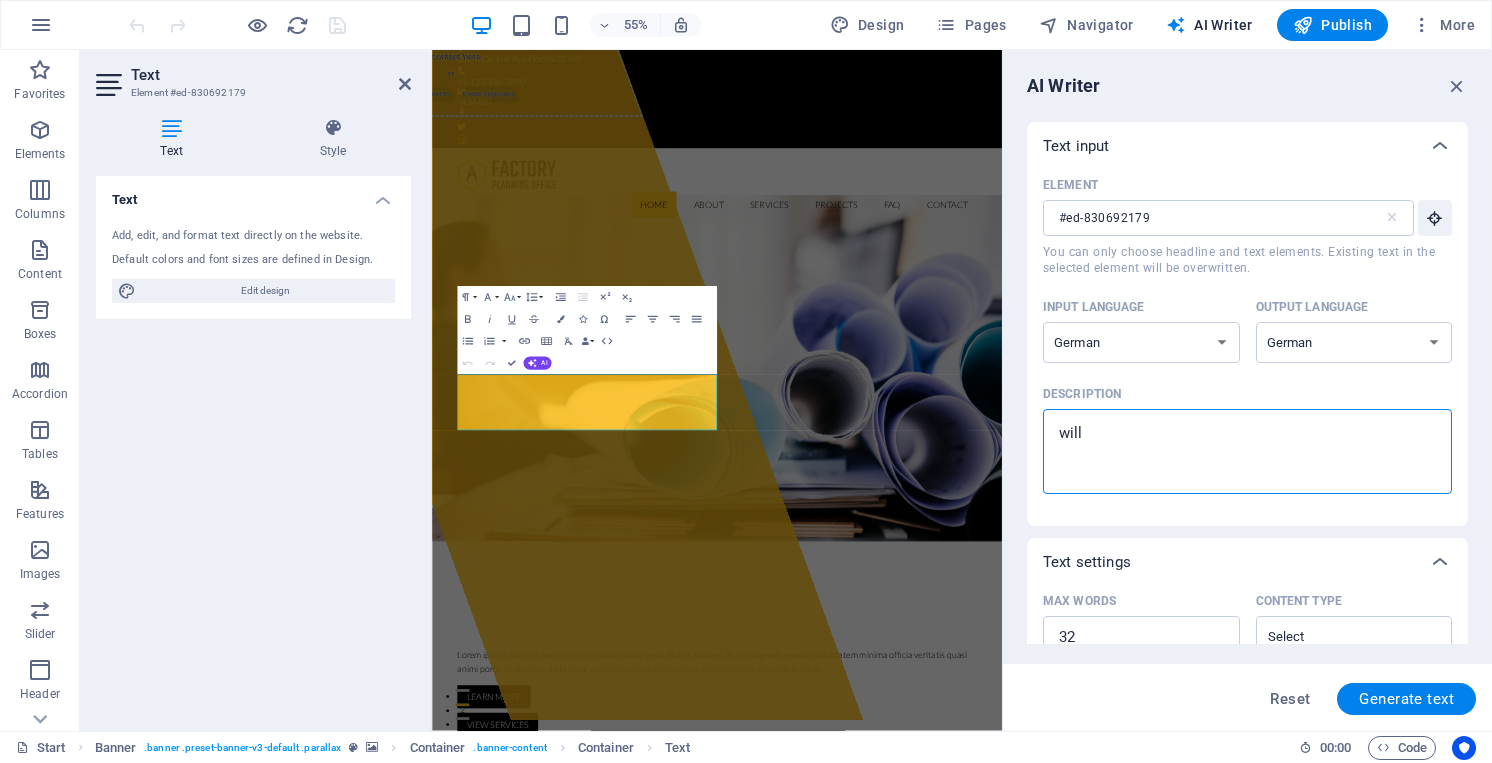 type on "willk" 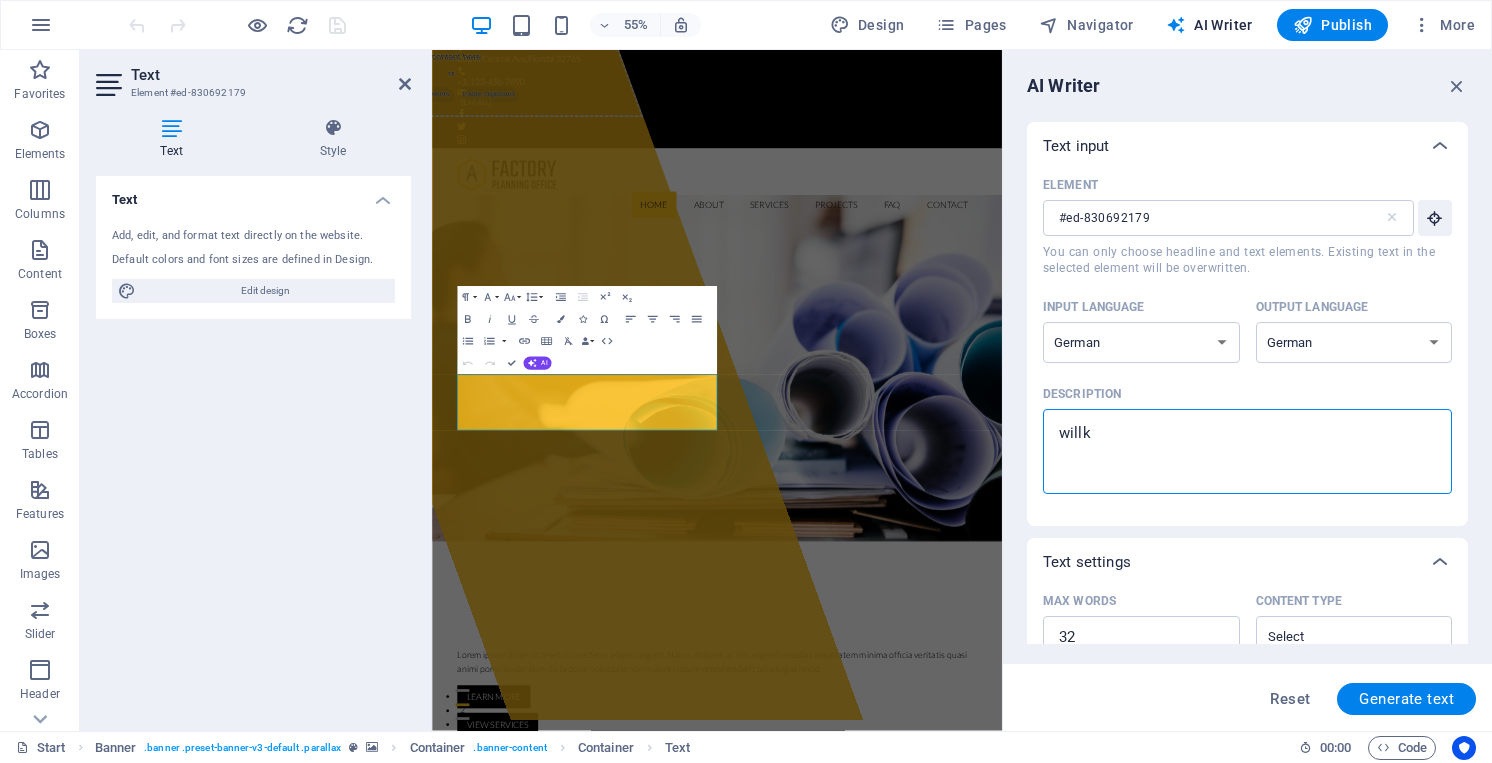 type on "willko" 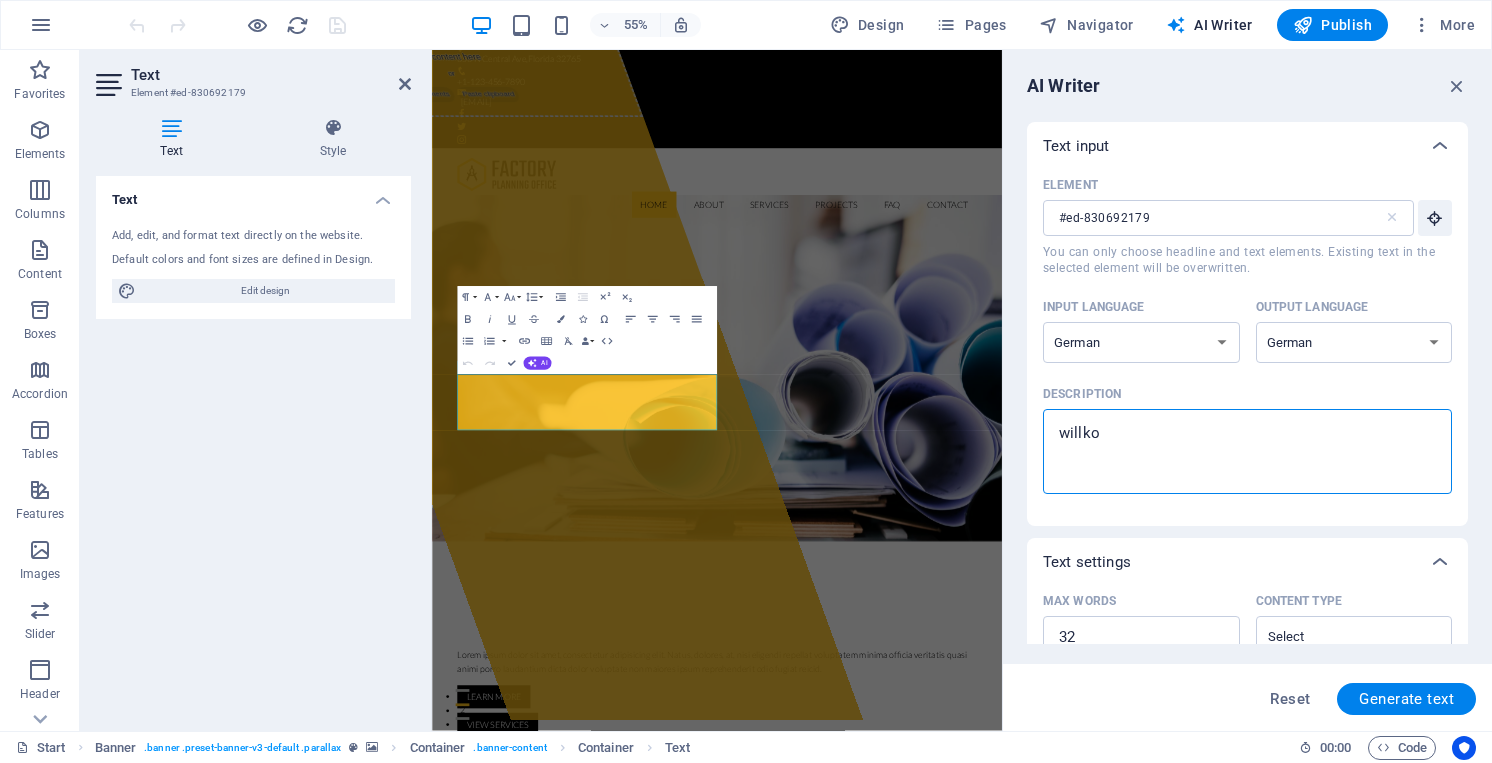 type on "willkom" 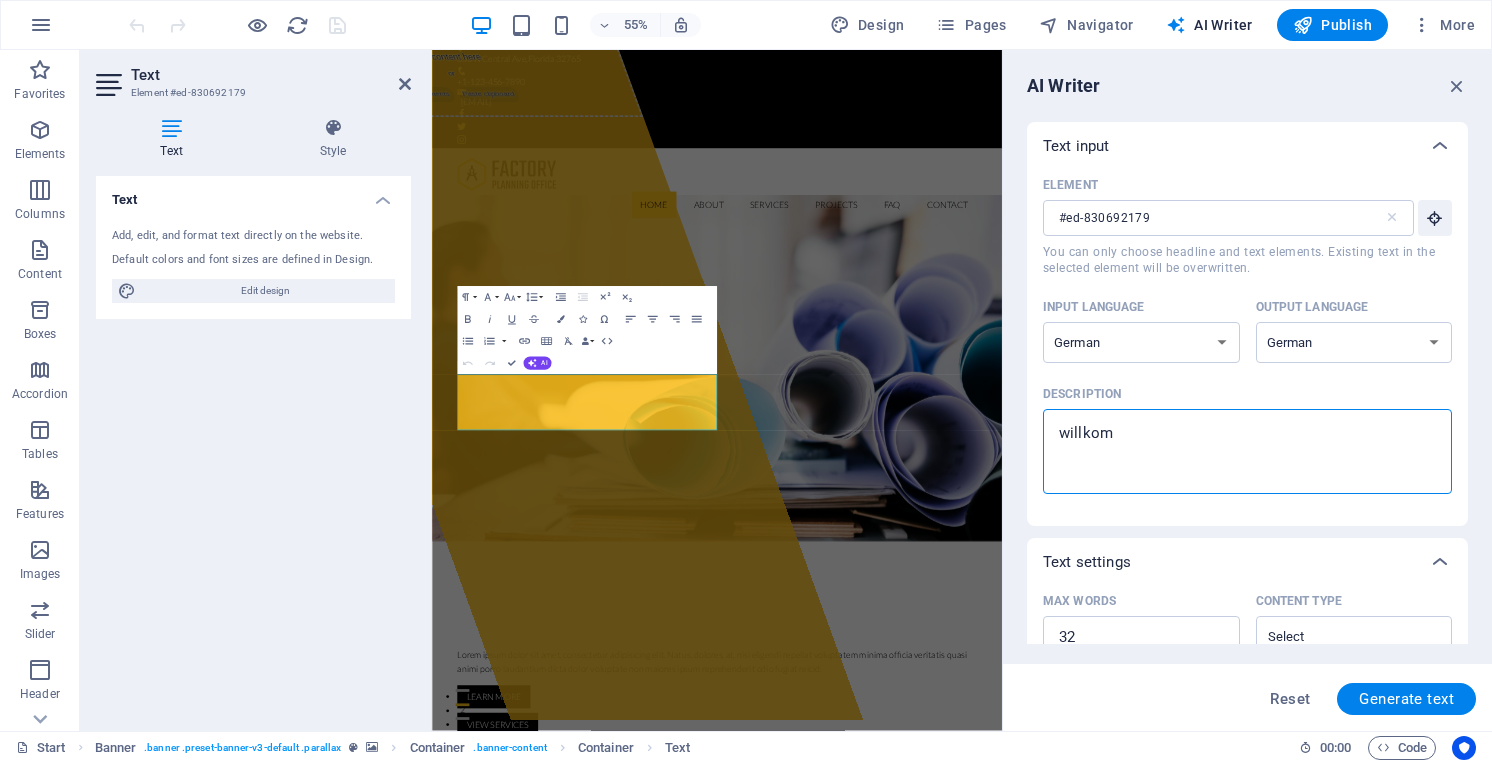 type on "willkomm" 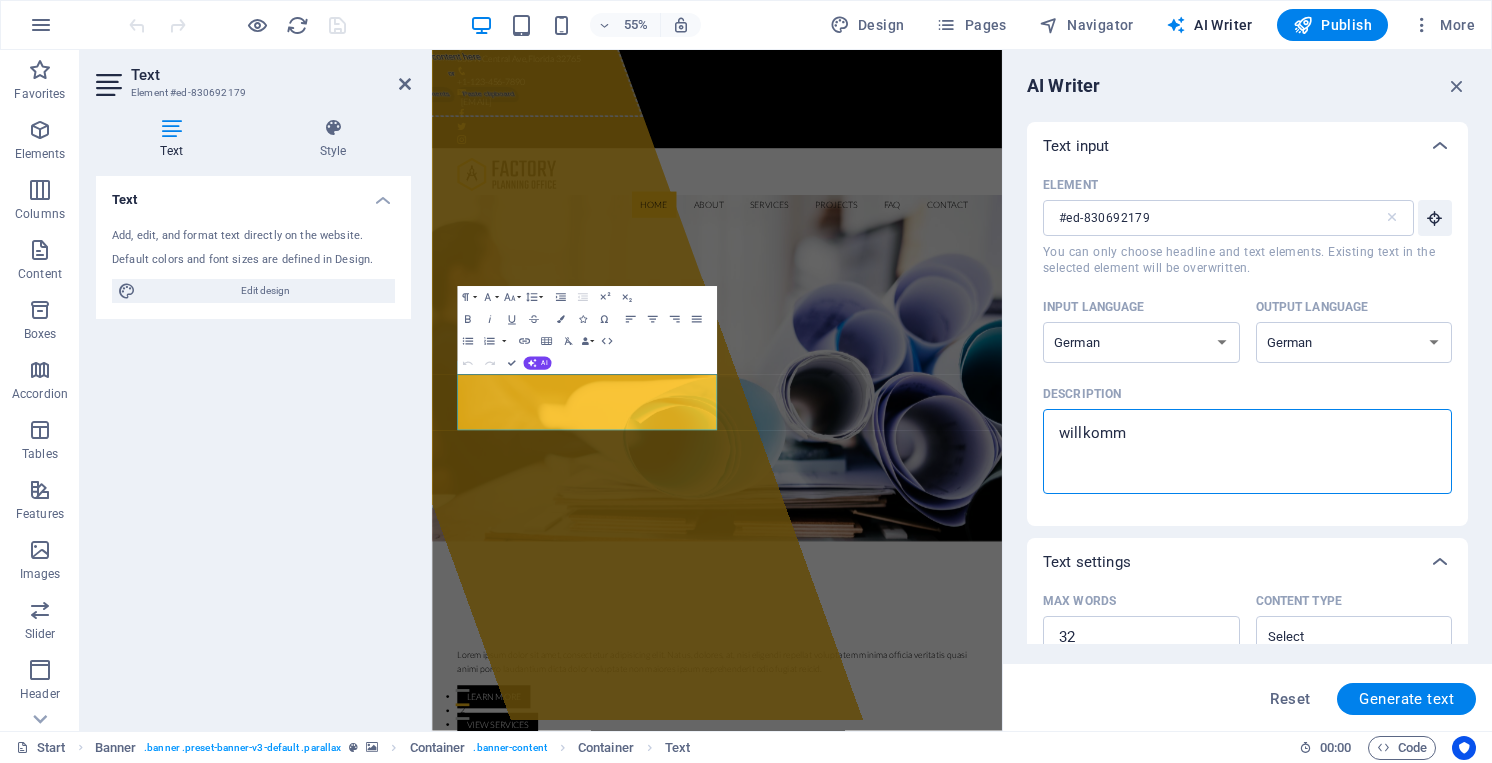 type on "willkomme" 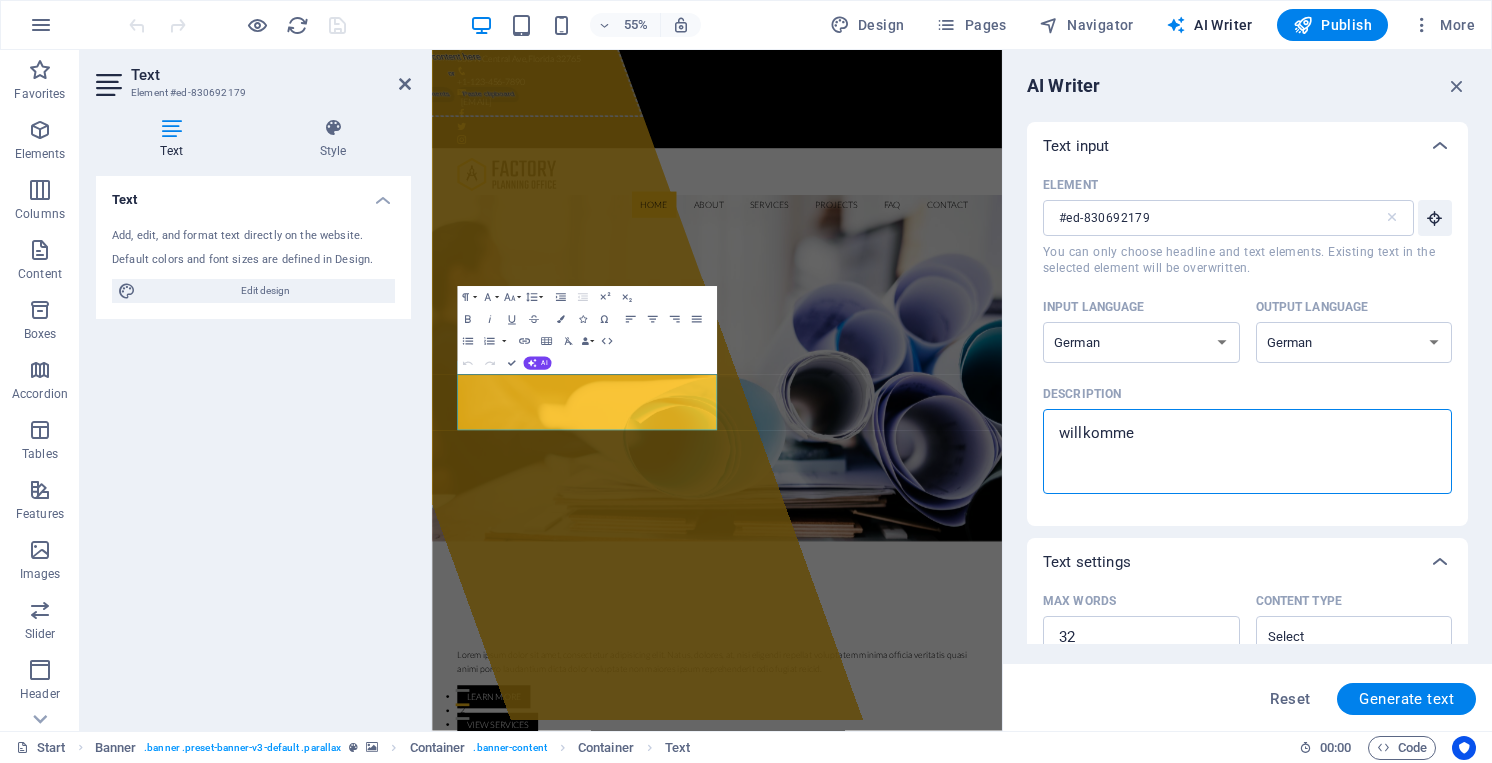type on "willkommen" 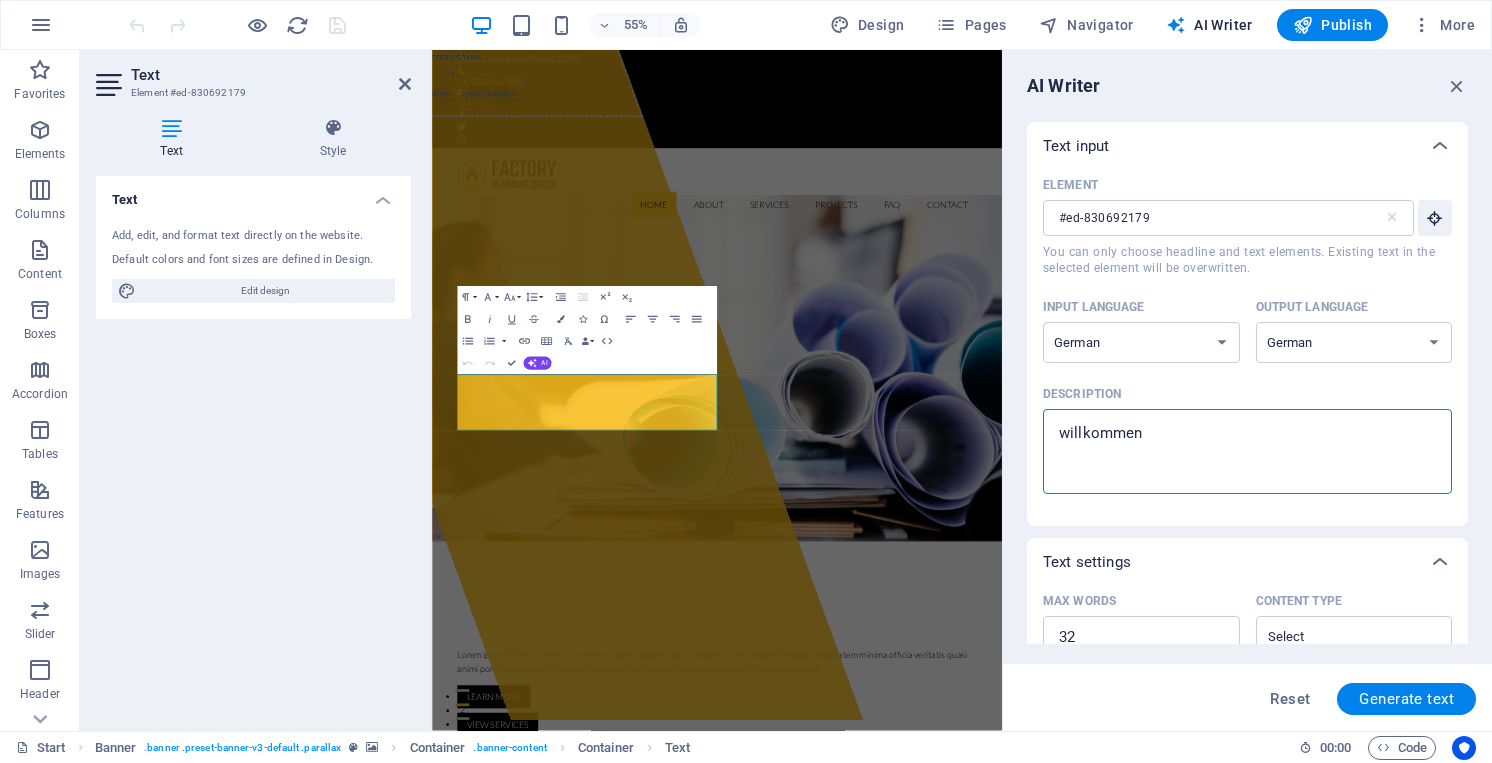 type on "willkommen" 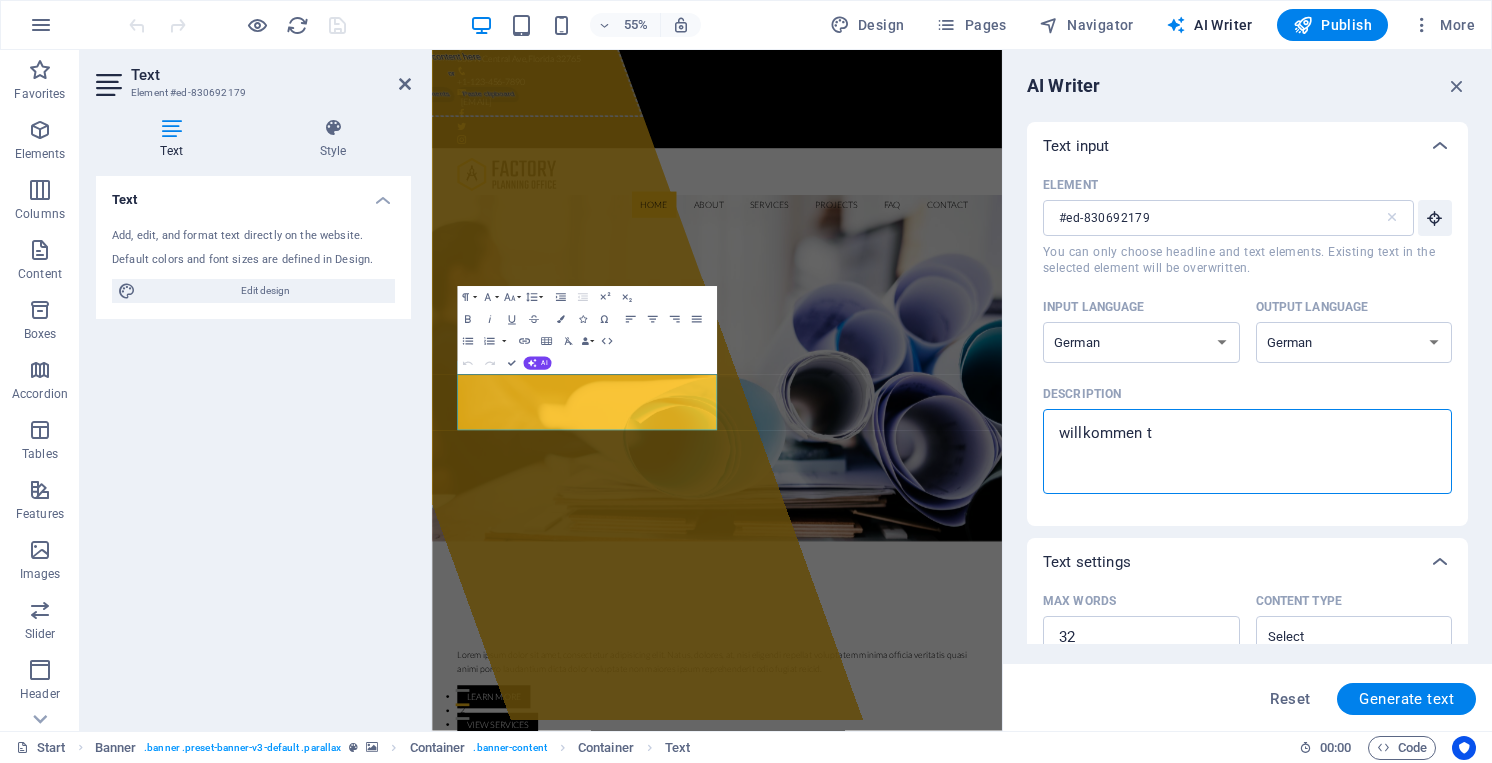 type on "willkommen te" 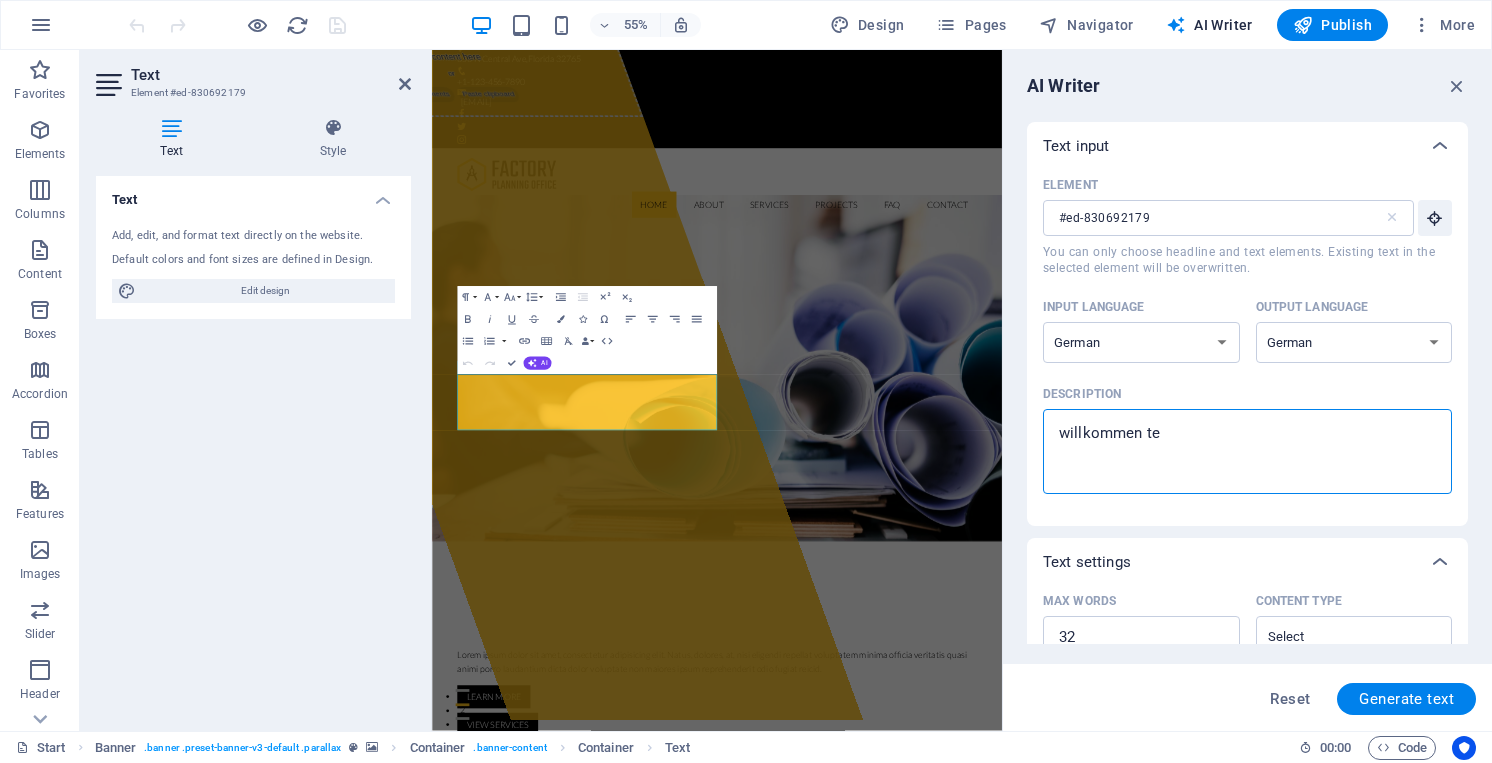 type on "willkommen tex" 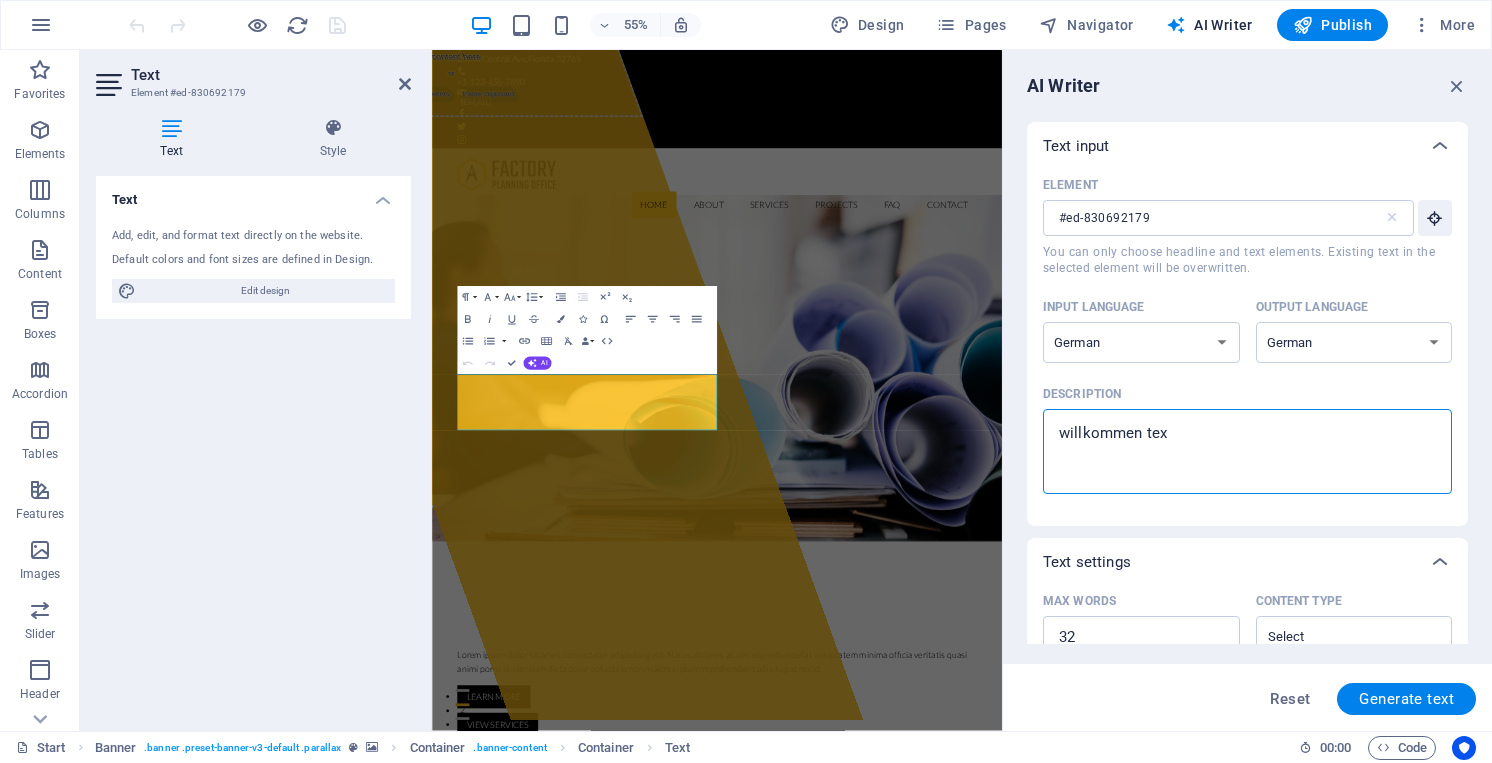 type on "willkommen text" 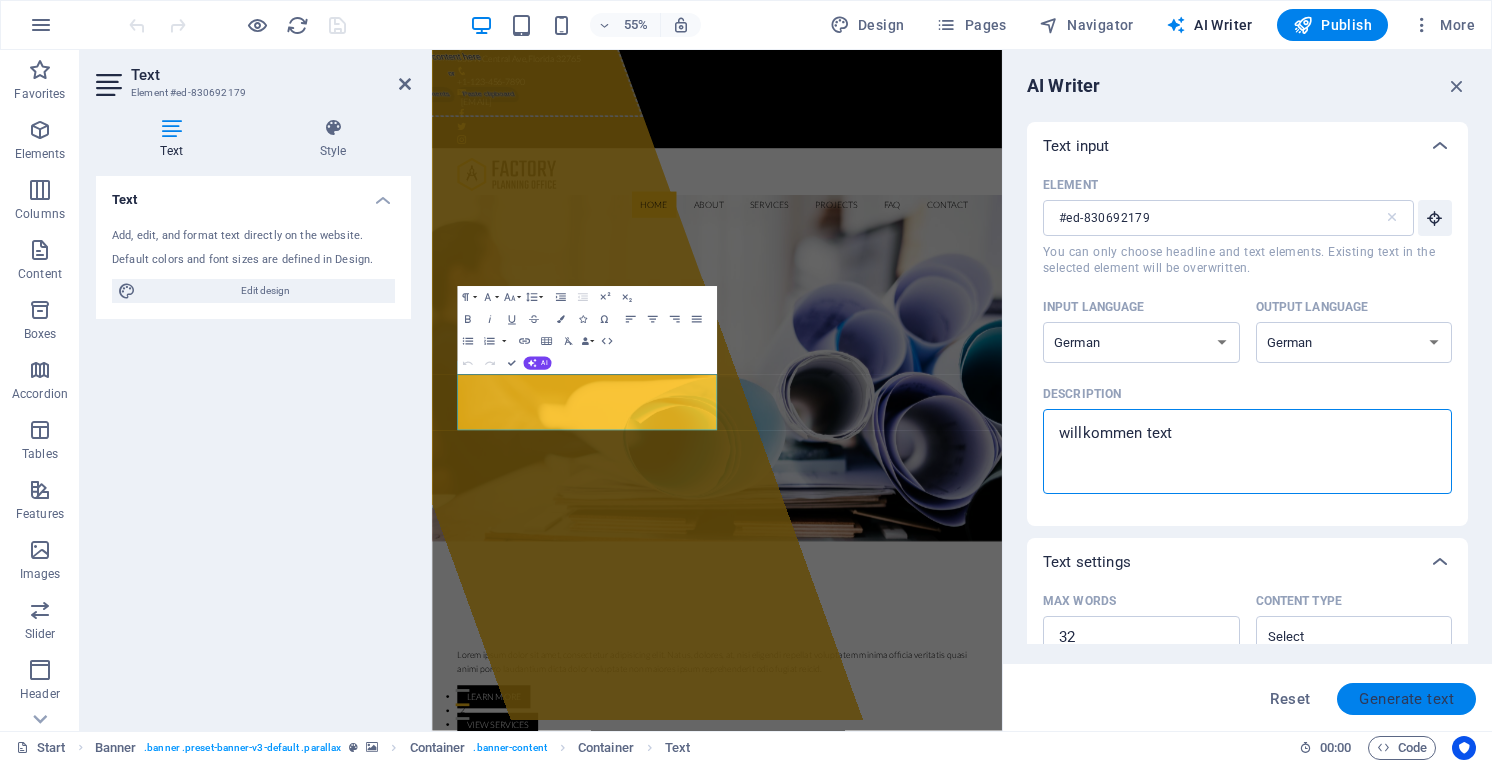 type on "willkommen text" 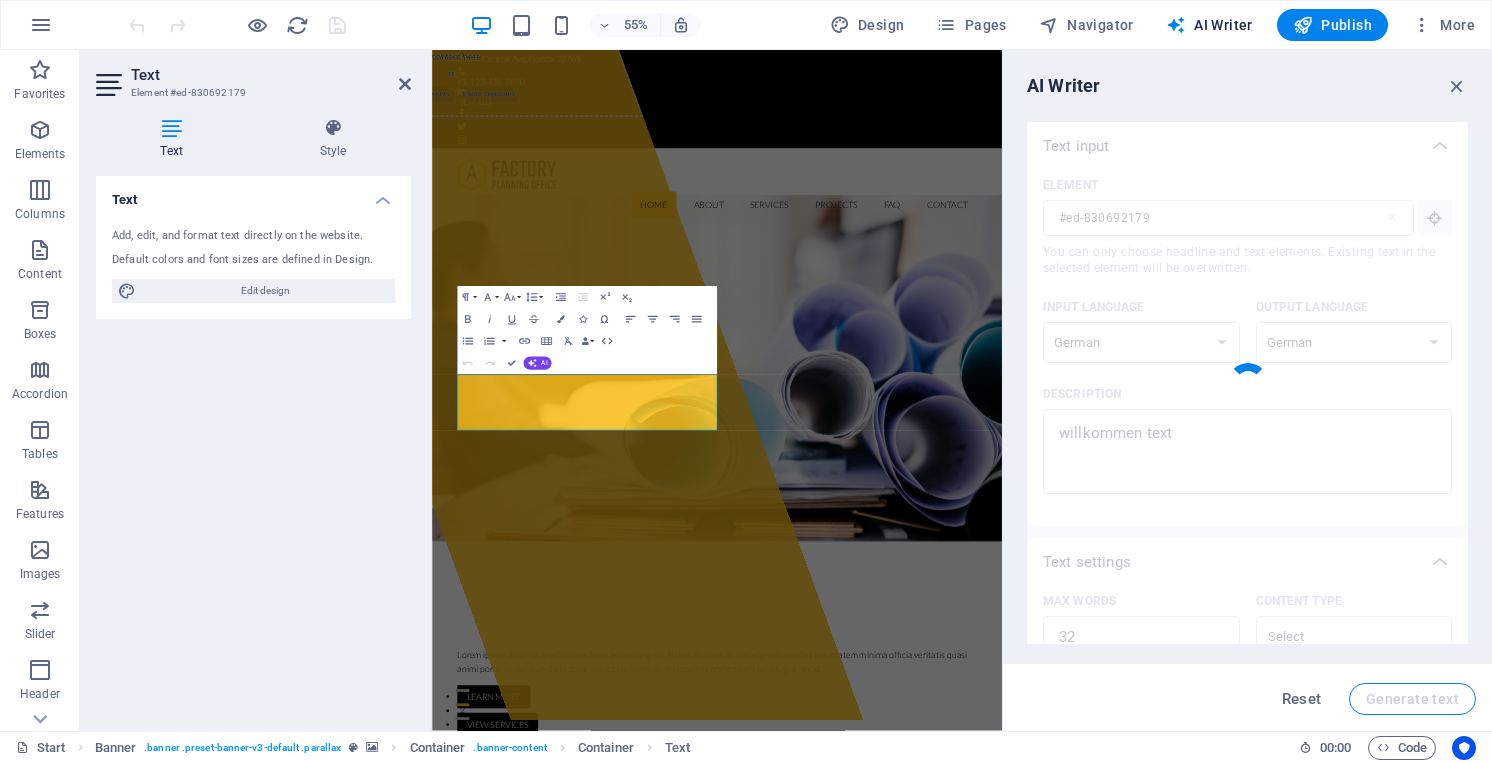 type on "x" 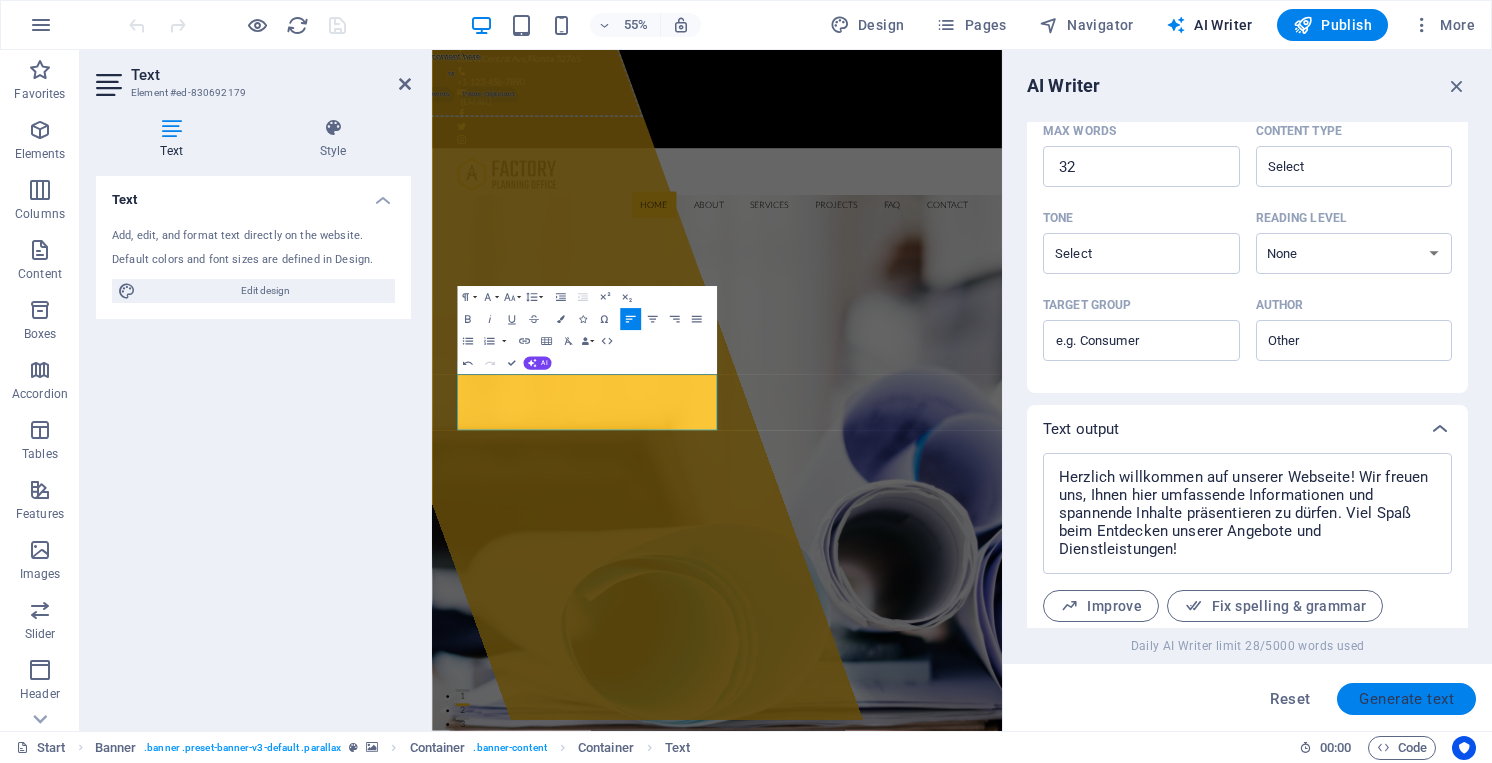 scroll, scrollTop: 568, scrollLeft: 0, axis: vertical 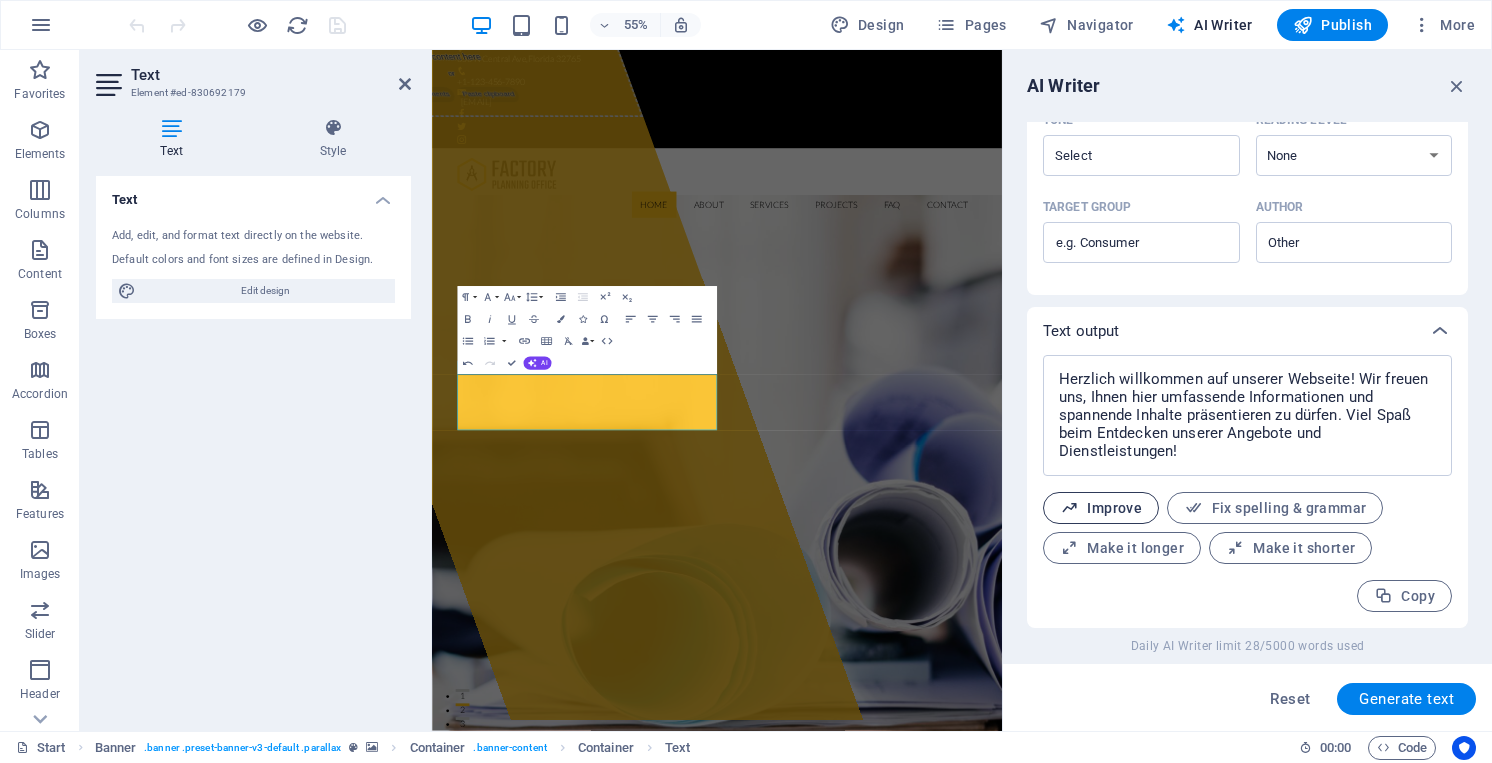 click on "Improve" at bounding box center [1101, 508] 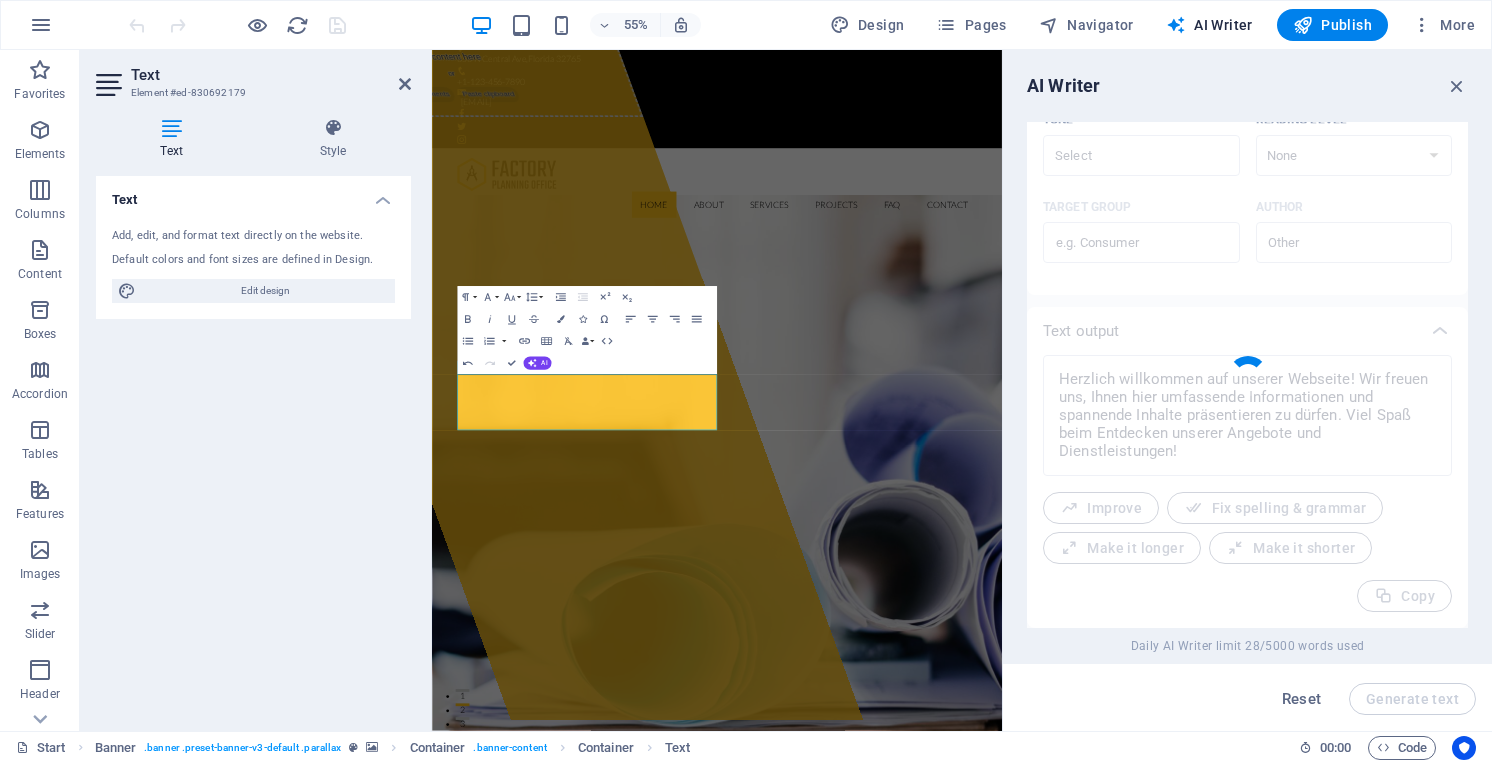 type on "x" 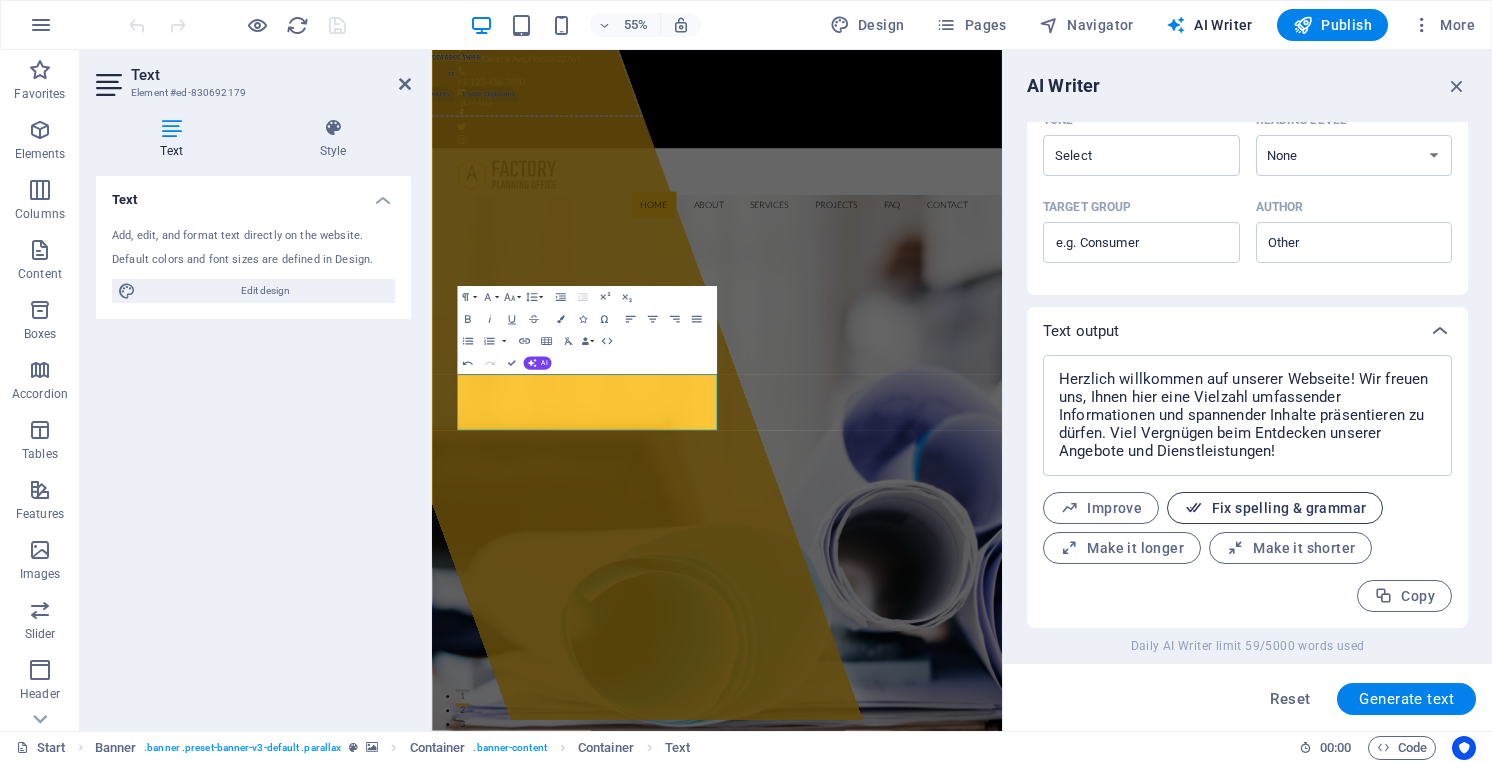 click on "Fix spelling & grammar" at bounding box center [1275, 508] 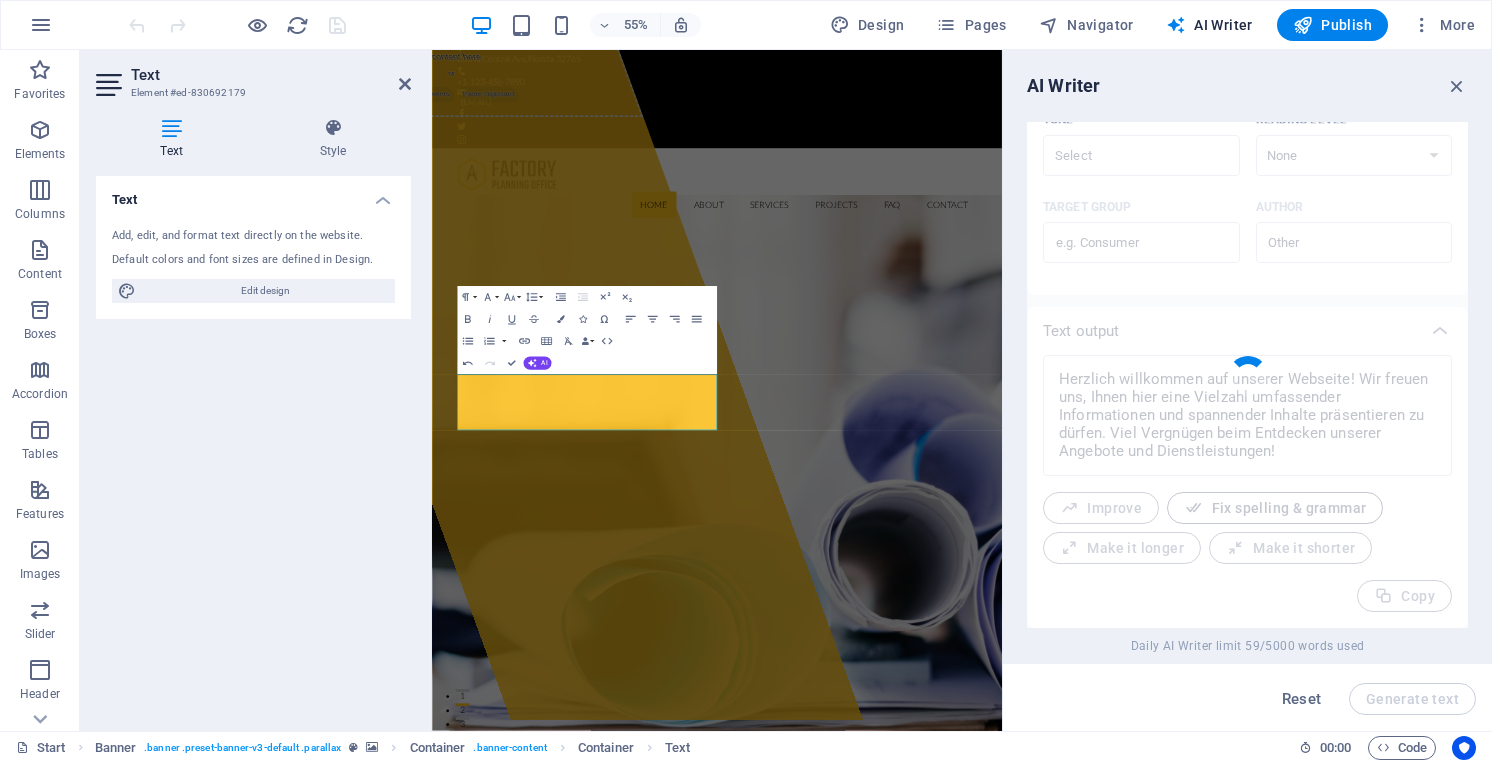 type on "x" 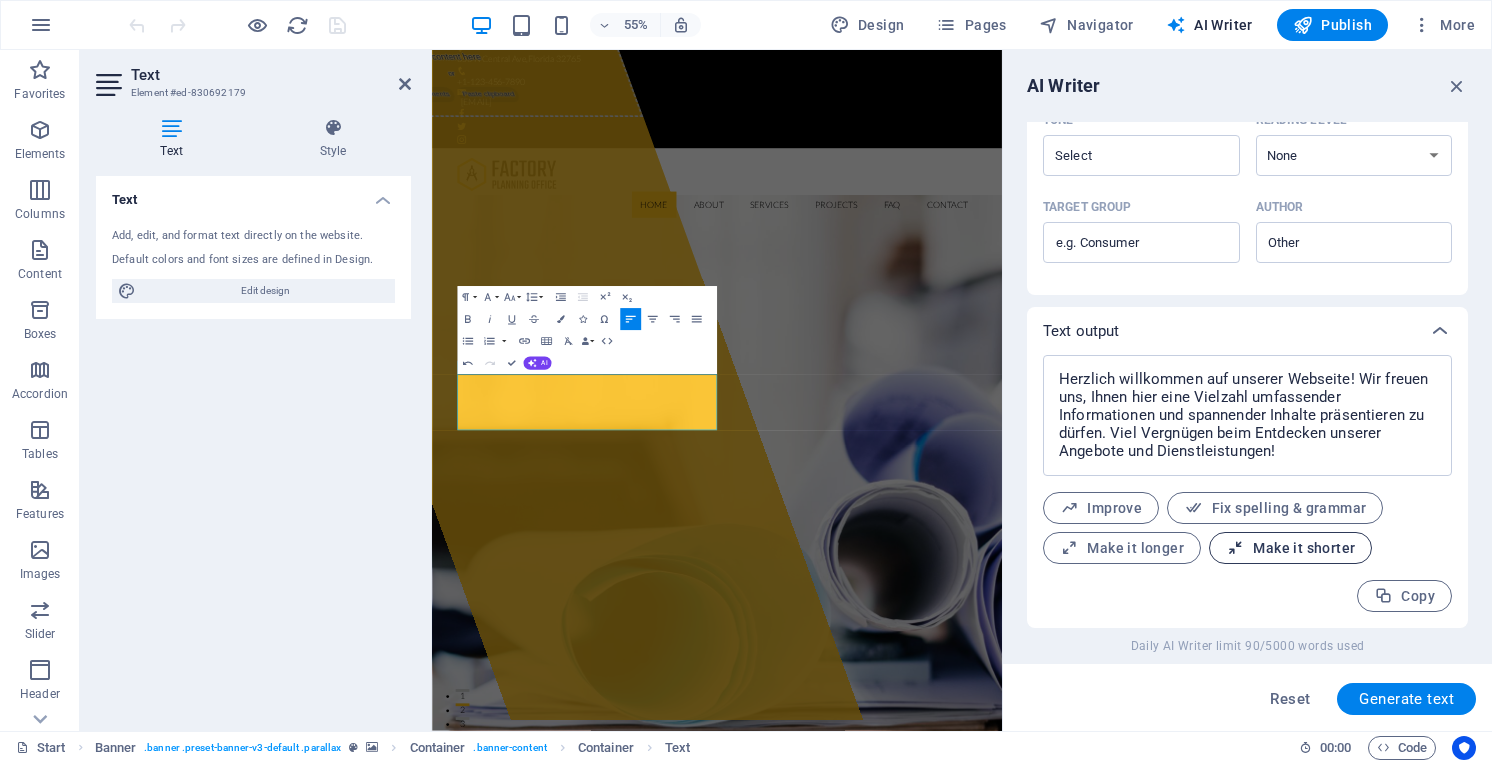 click at bounding box center (1235, 548) 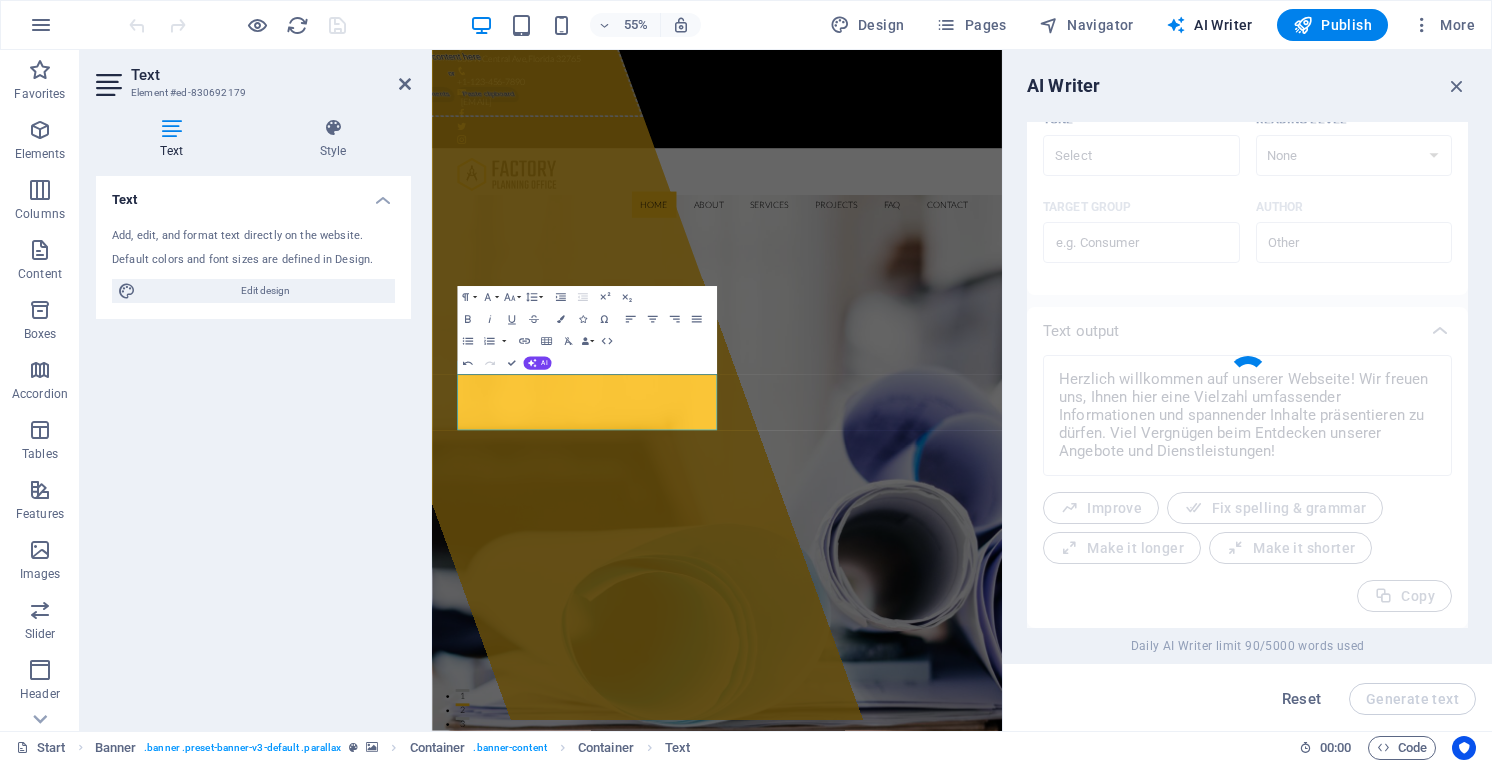 type on "x" 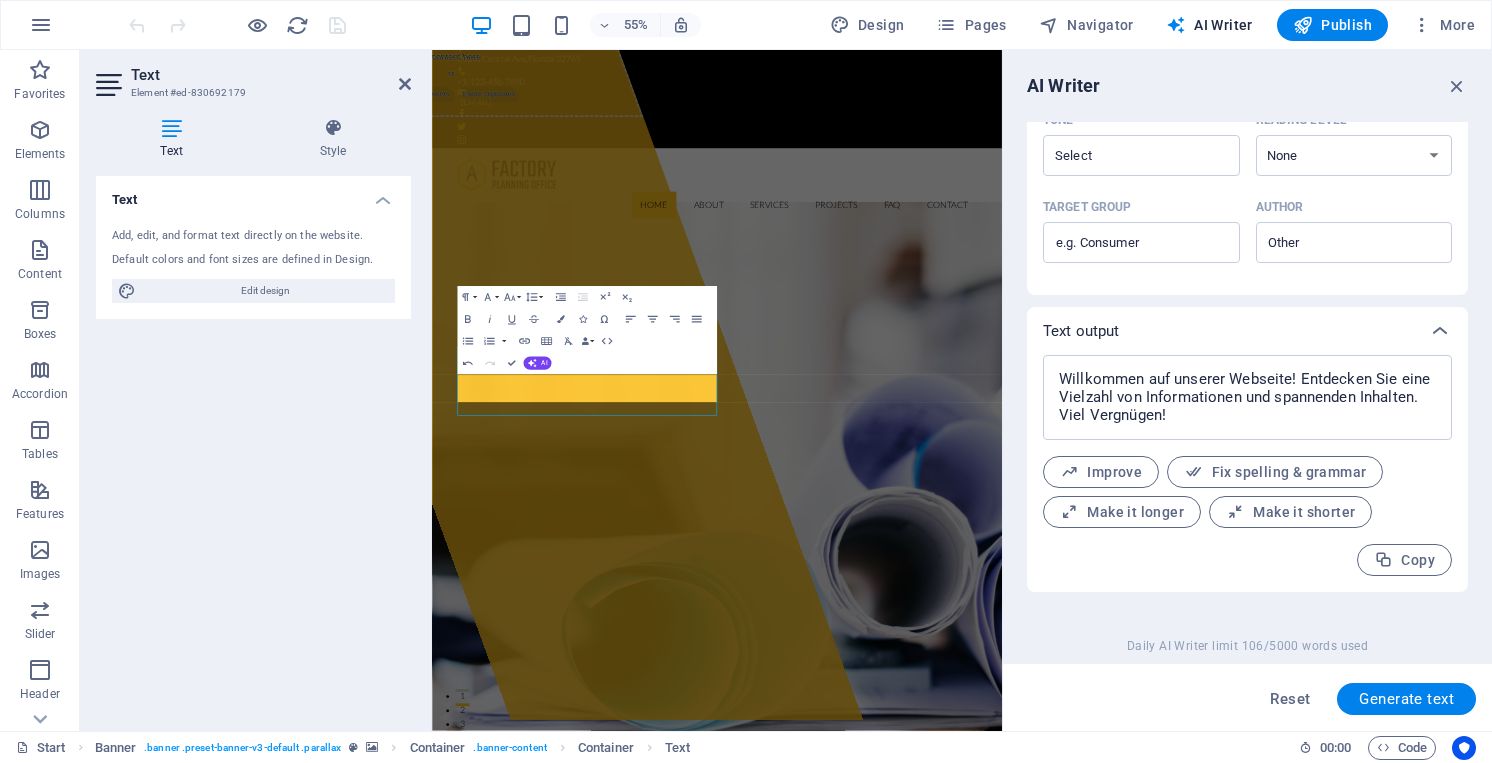 scroll, scrollTop: 45, scrollLeft: 0, axis: vertical 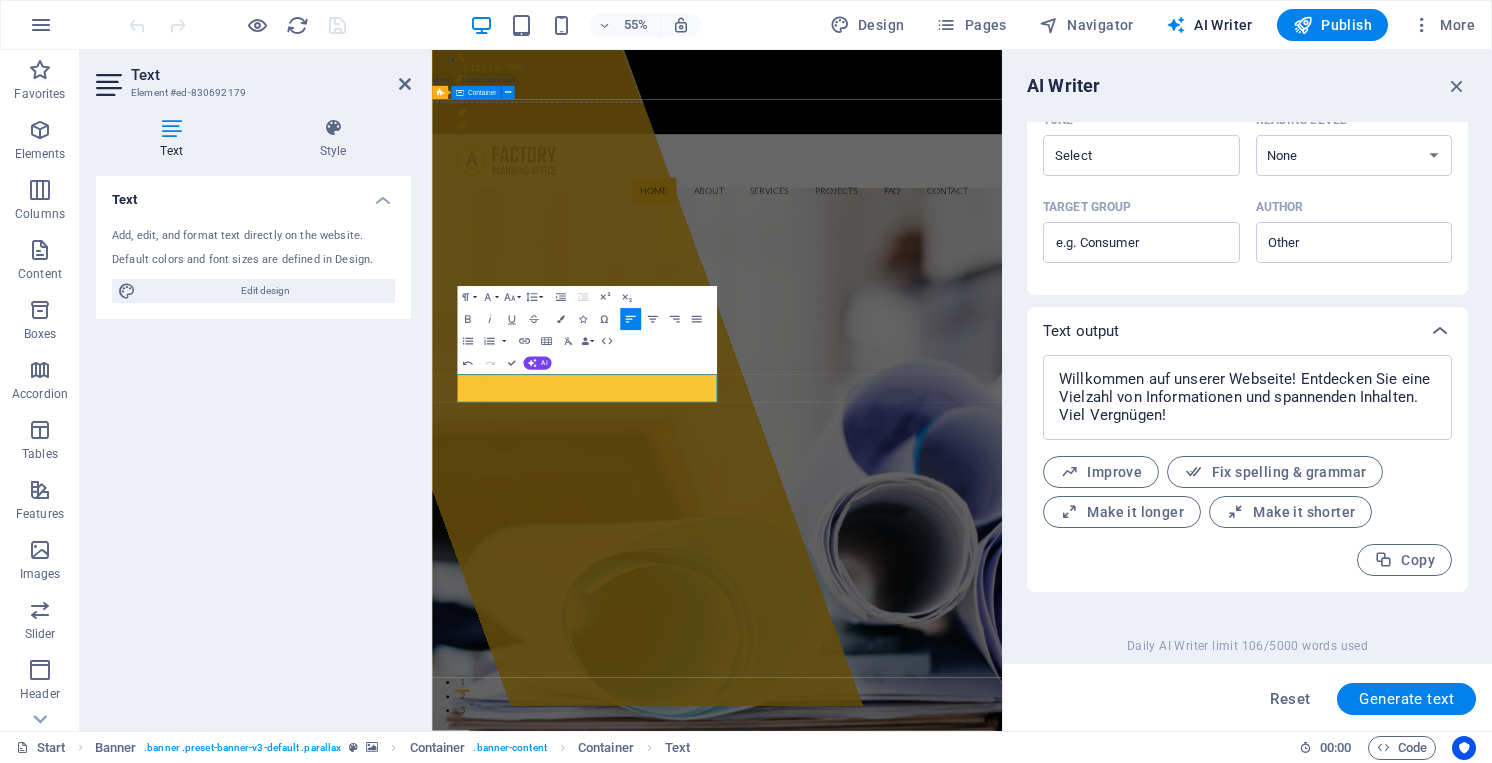 click on "Drop content here or  Add elements  Paste clipboard [DOMAIN] Willkommen auf unserer Webseite! Entdecken Sie eine Vielzahl von Informationen und spannenden Inhalten. Viel Vergnügen! Learn more View Services" at bounding box center [950, 1666] 